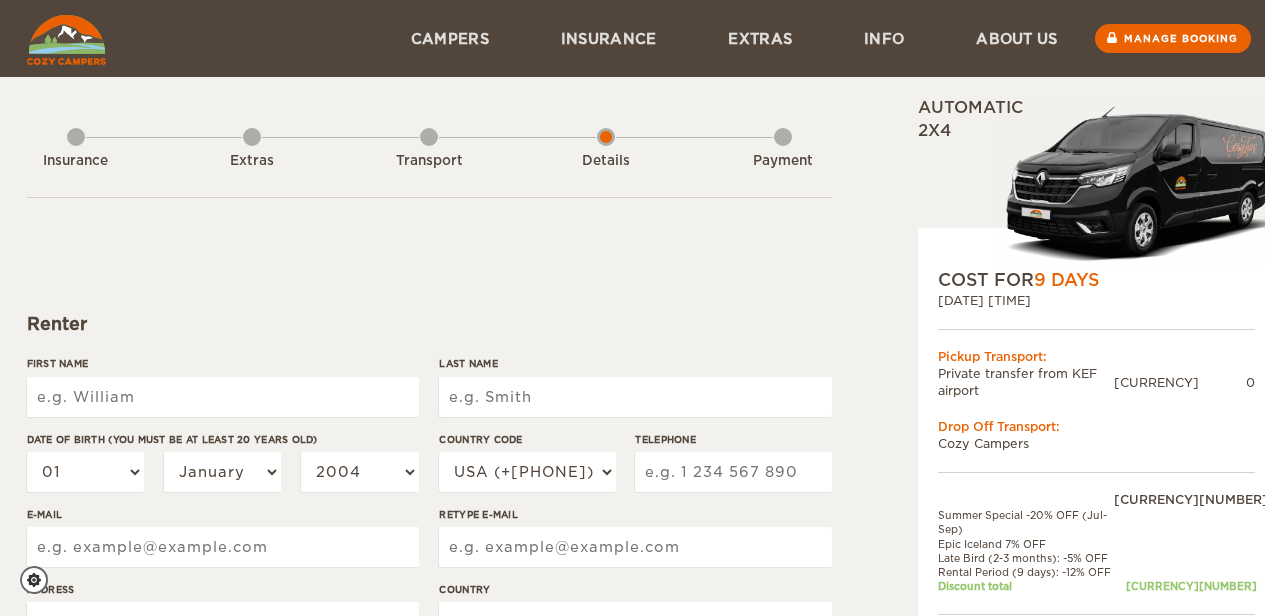 scroll, scrollTop: 0, scrollLeft: 0, axis: both 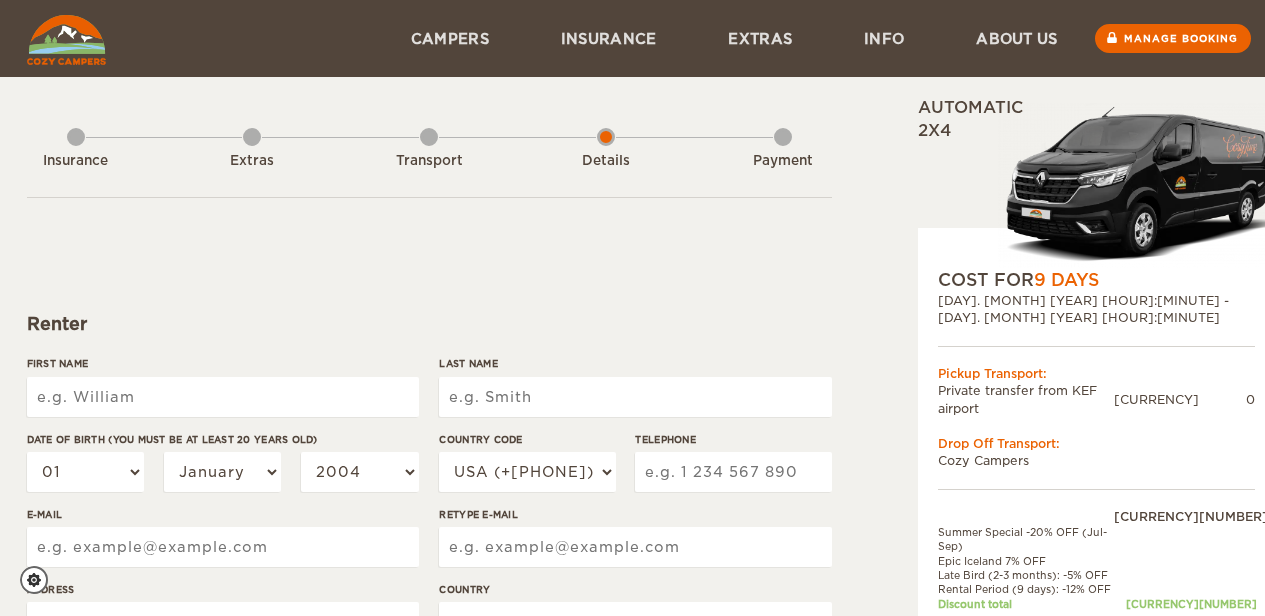 click on "Campers" at bounding box center [450, 38] 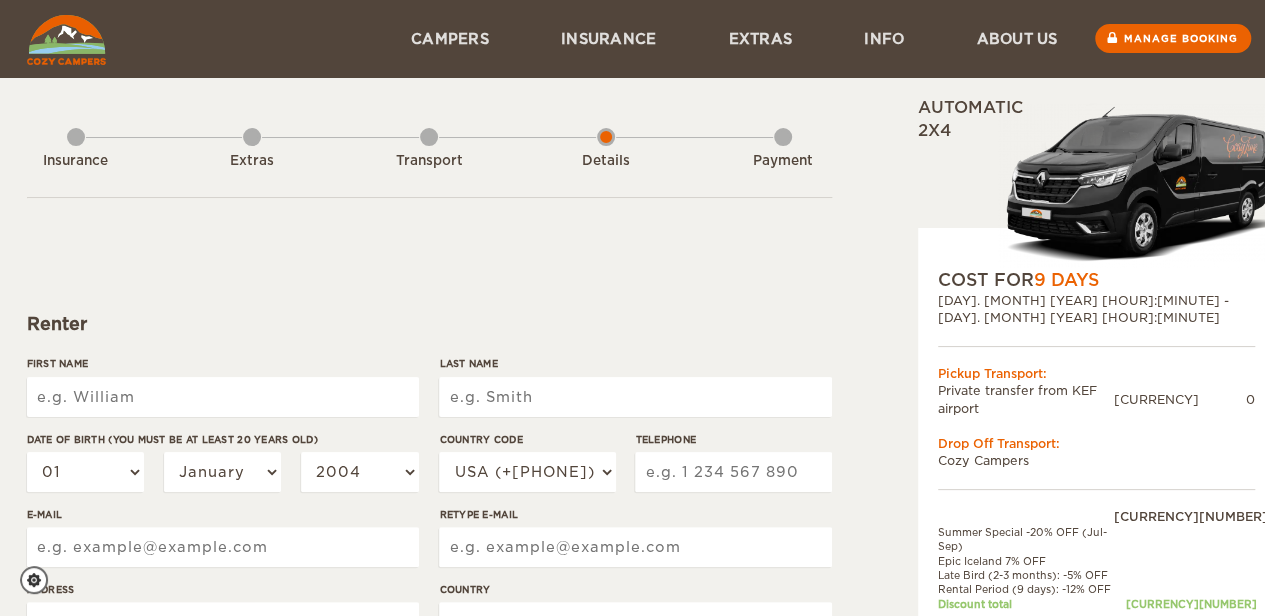 click on "Campers" at bounding box center [450, 38] 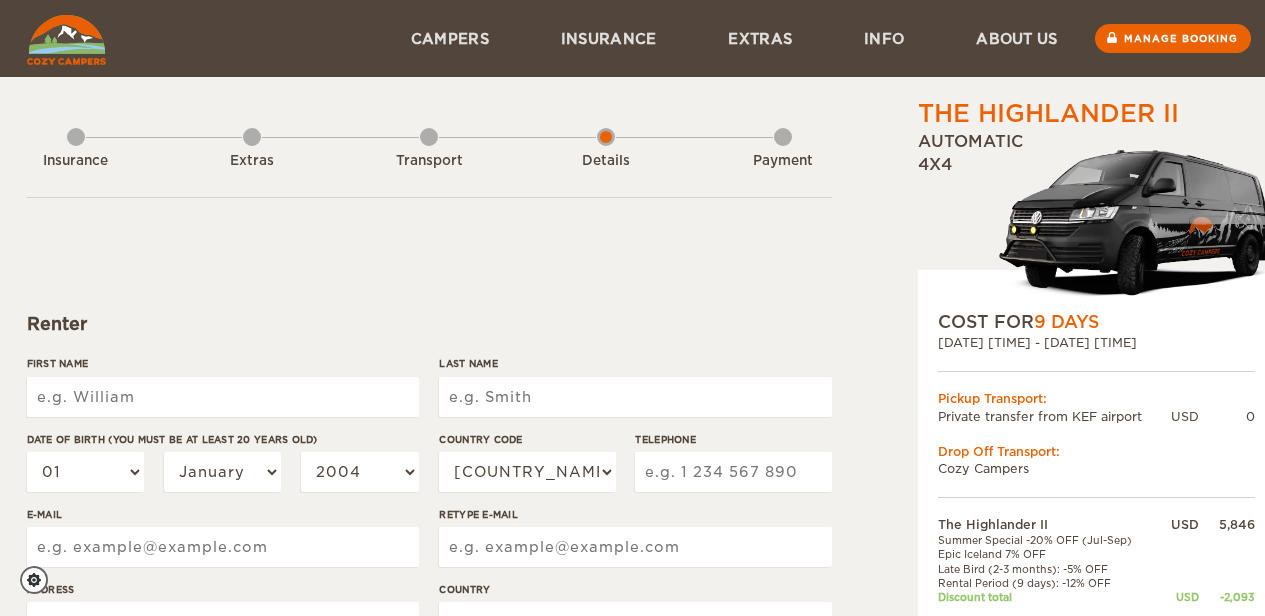 scroll, scrollTop: 0, scrollLeft: 0, axis: both 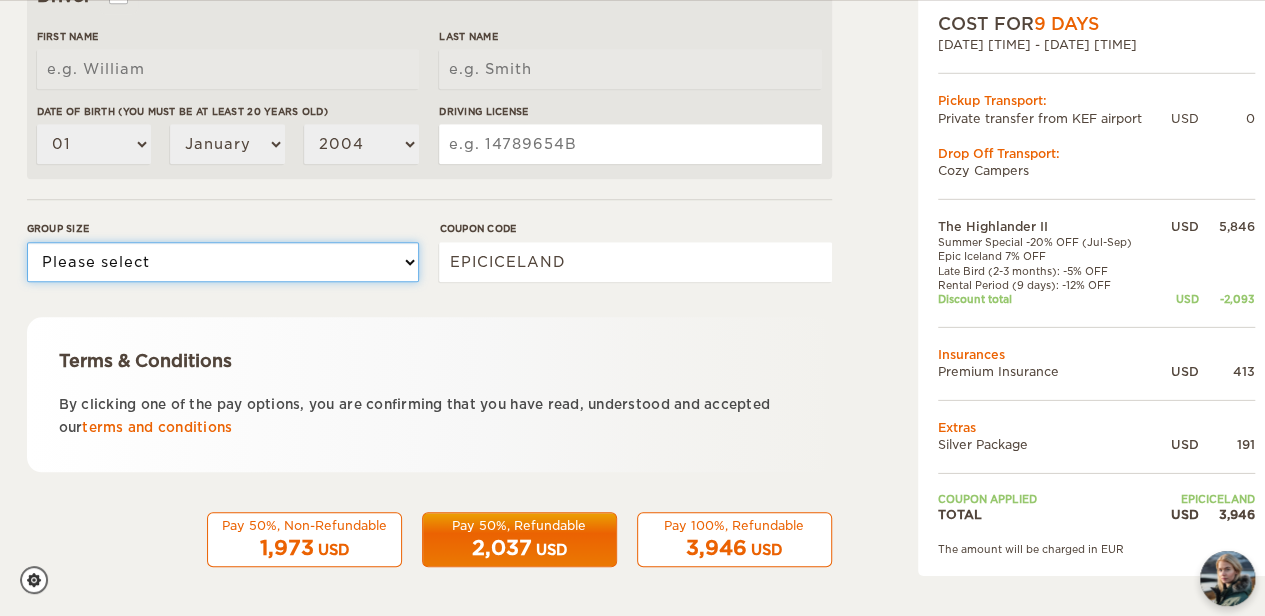 click on "Please select
1 2" at bounding box center (223, 262) 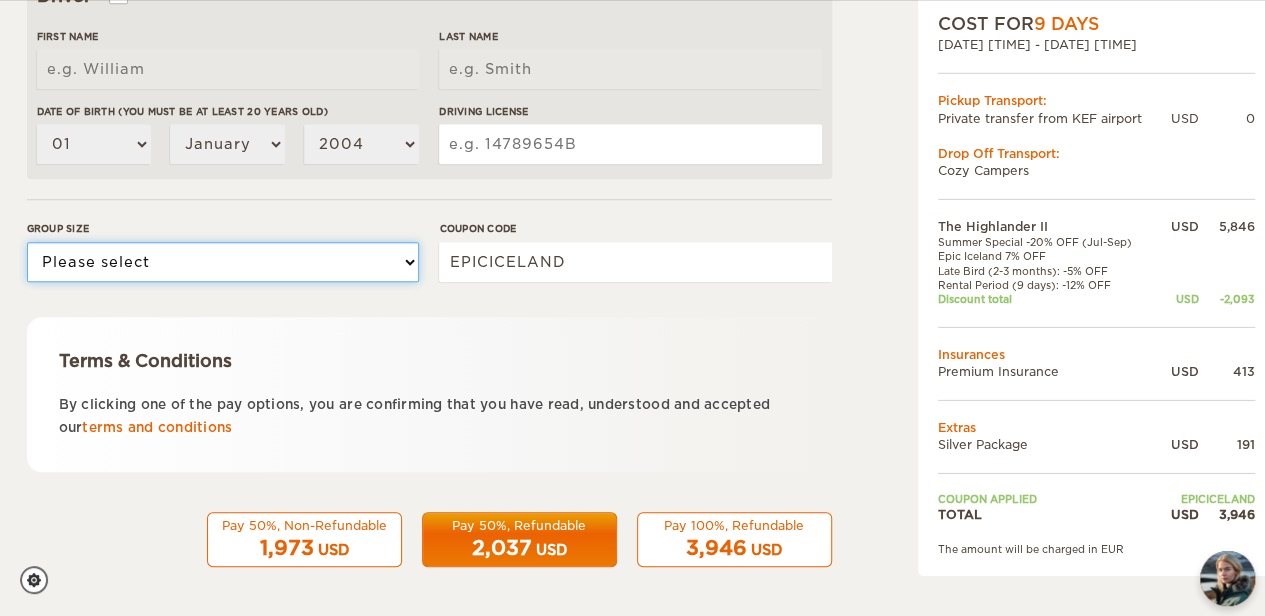 select on "2" 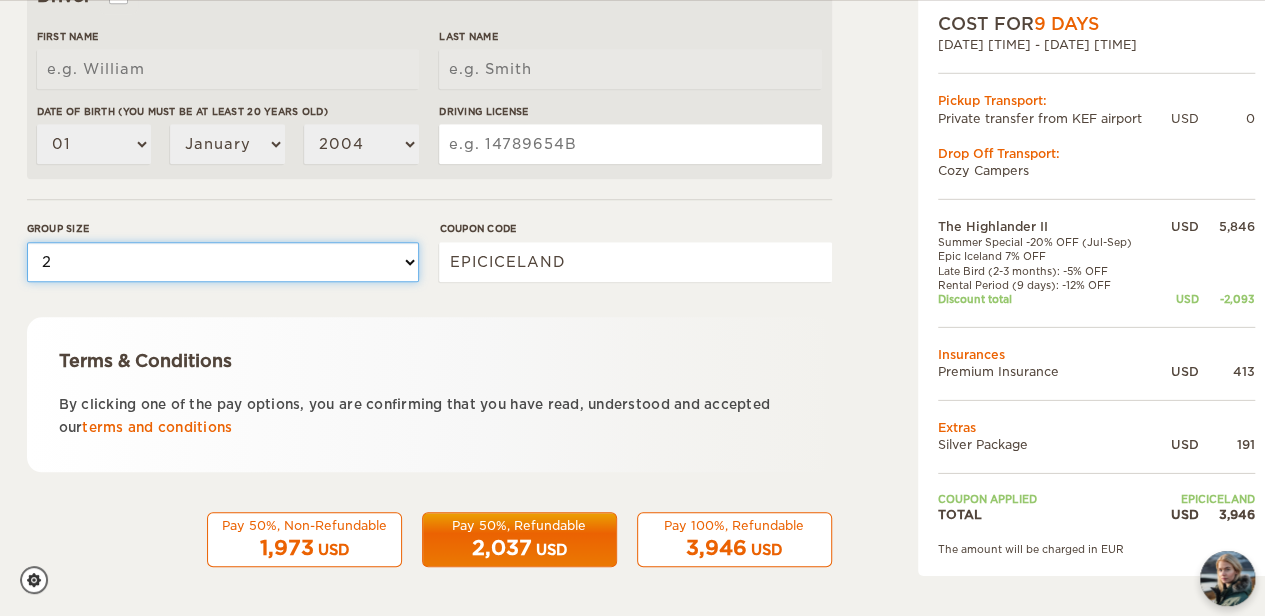 click on "Please select
1 2" at bounding box center (223, 262) 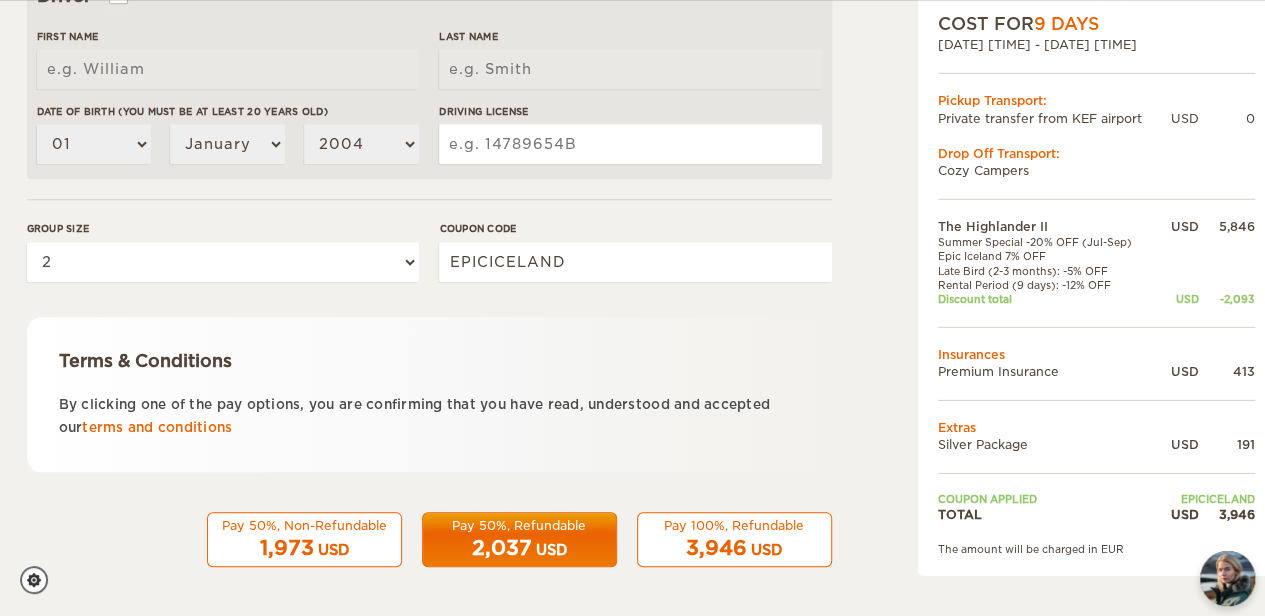 click on "[BRAND] [MODEL] Automatic [DRIVE_TYPE]
Expand
Collapse
Total
[NUMBER]
[CURRENCY]
Automatic  [DRIVE_TYPE]
COST FOR  [NUMBER] Days
[DATE] [TIME] - [DATE] [TIME]
Pickup Transport:
[LOCATION] [AIRPORT]
[CURRENCY]
[NUMBER]
Drop Off Transport:
[BRAND] [COMPANY]" at bounding box center (1045, 5) 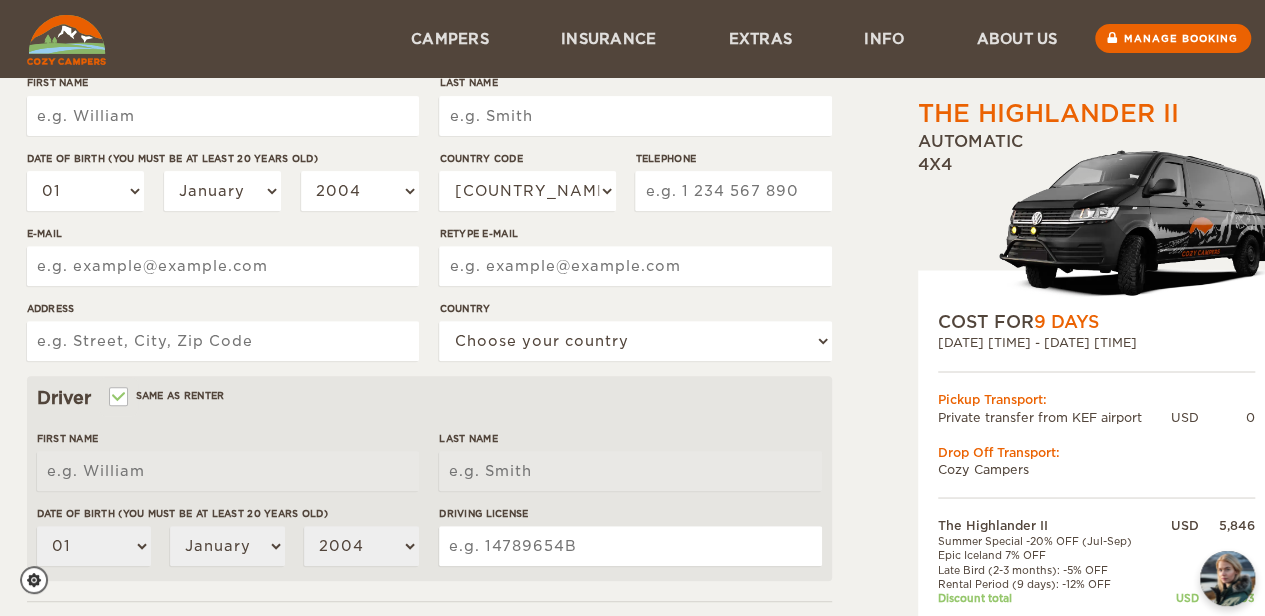 scroll, scrollTop: 0, scrollLeft: 0, axis: both 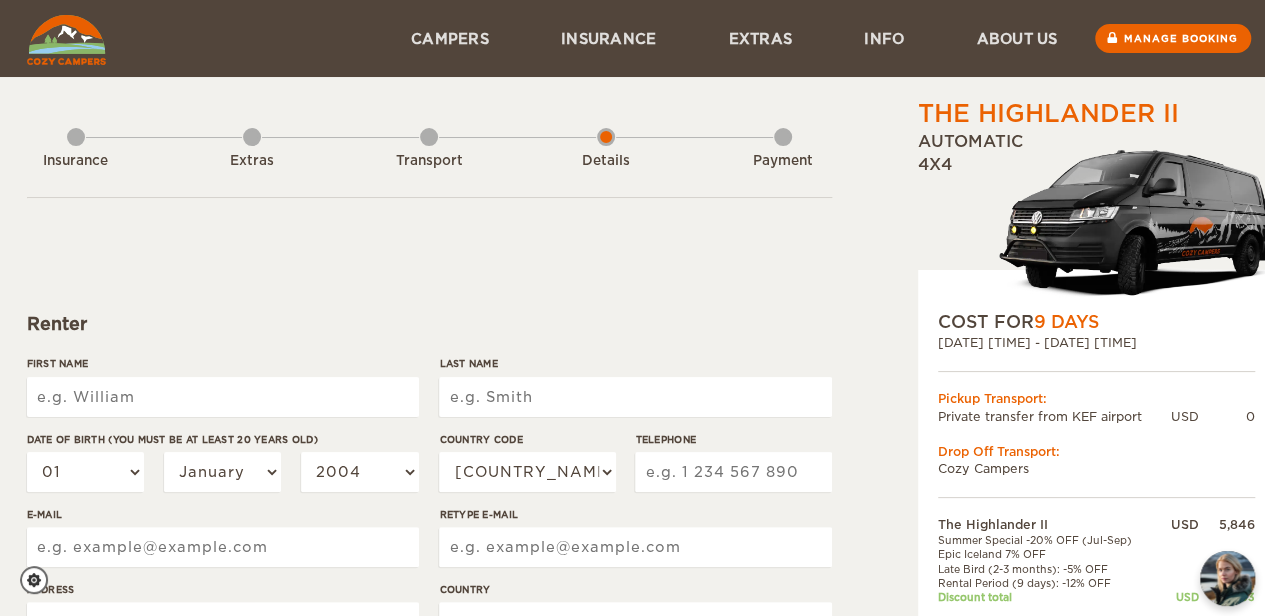 click at bounding box center [66, 40] 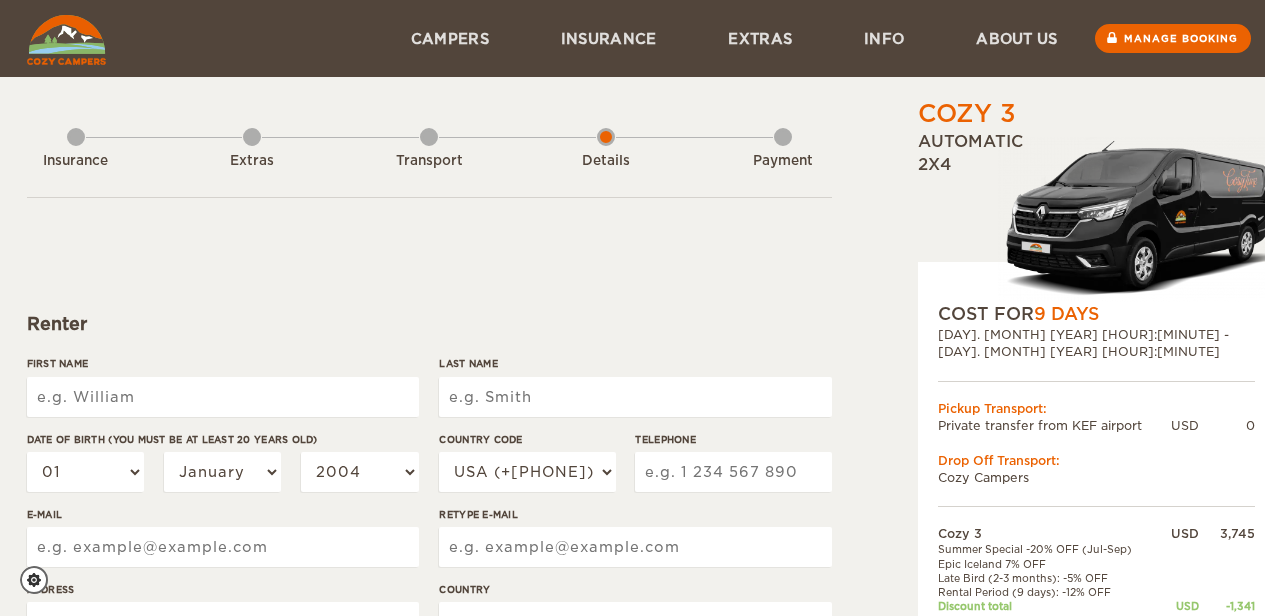 scroll, scrollTop: 0, scrollLeft: 0, axis: both 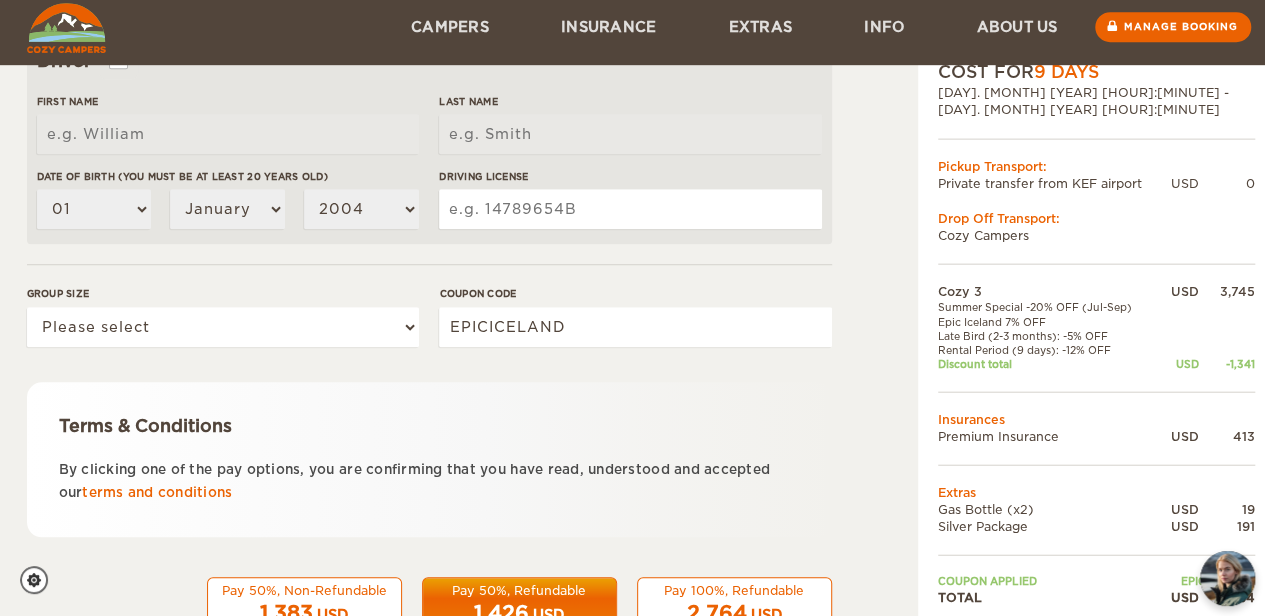 click on "Cozy 3
Expand
Collapse
Total
2,764
USD
Automatic 2x4
COST FOR  9 Days
13. Sep 2025 09:00 - 21. Sep 2025 17:00
Pickup Transport:
Private transfer from KEF airport
USD
0
Drop Off Transport:
Cozy Campers" at bounding box center (633, 70) 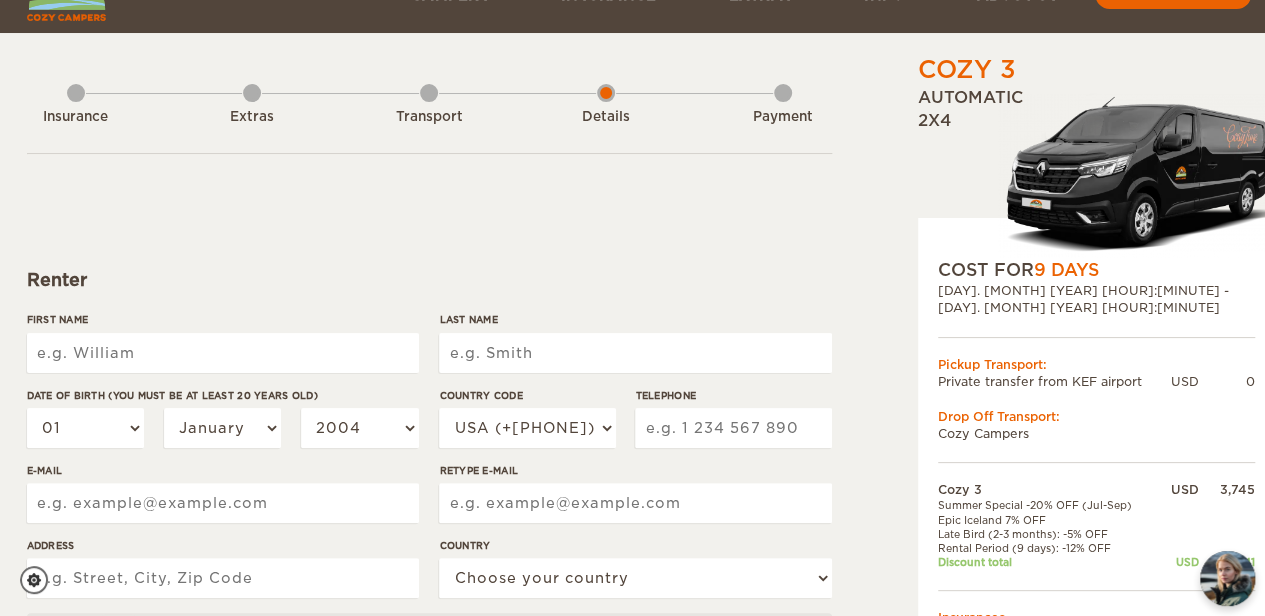 scroll, scrollTop: 0, scrollLeft: 0, axis: both 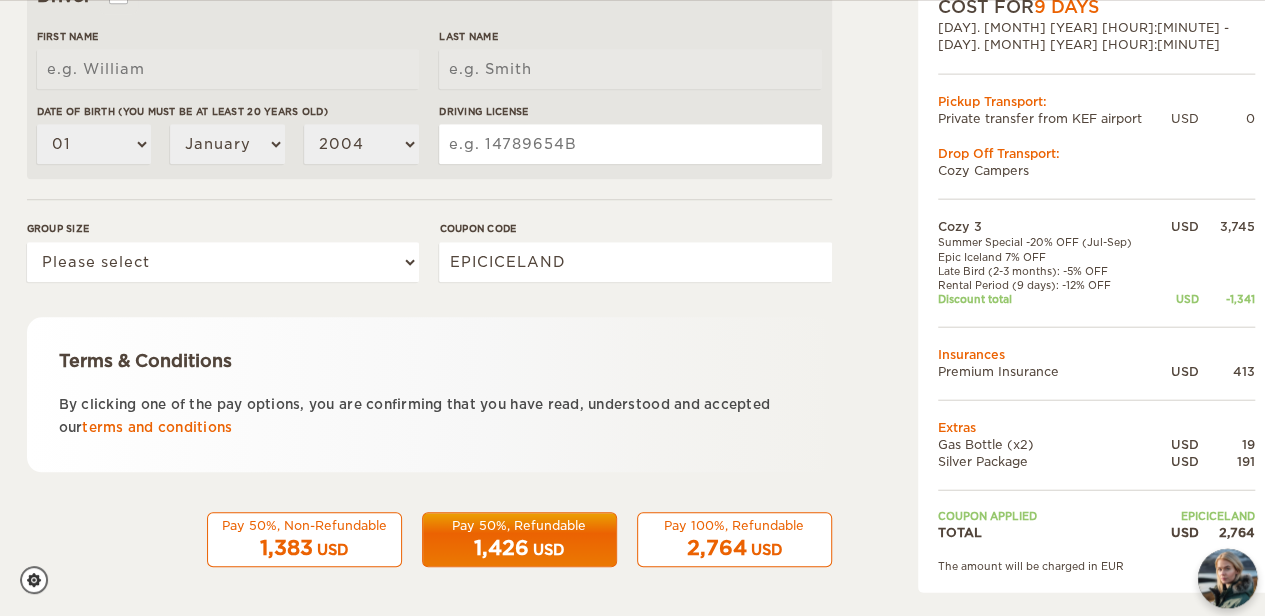 click at bounding box center [1227, 578] 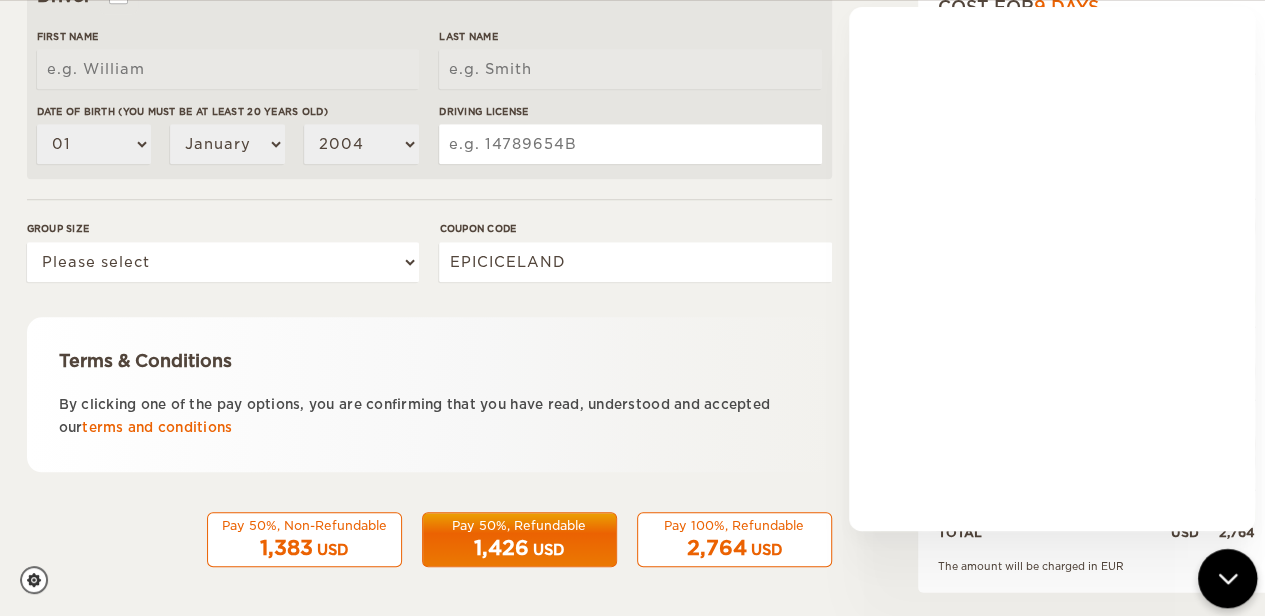 click at bounding box center (1228, 579) 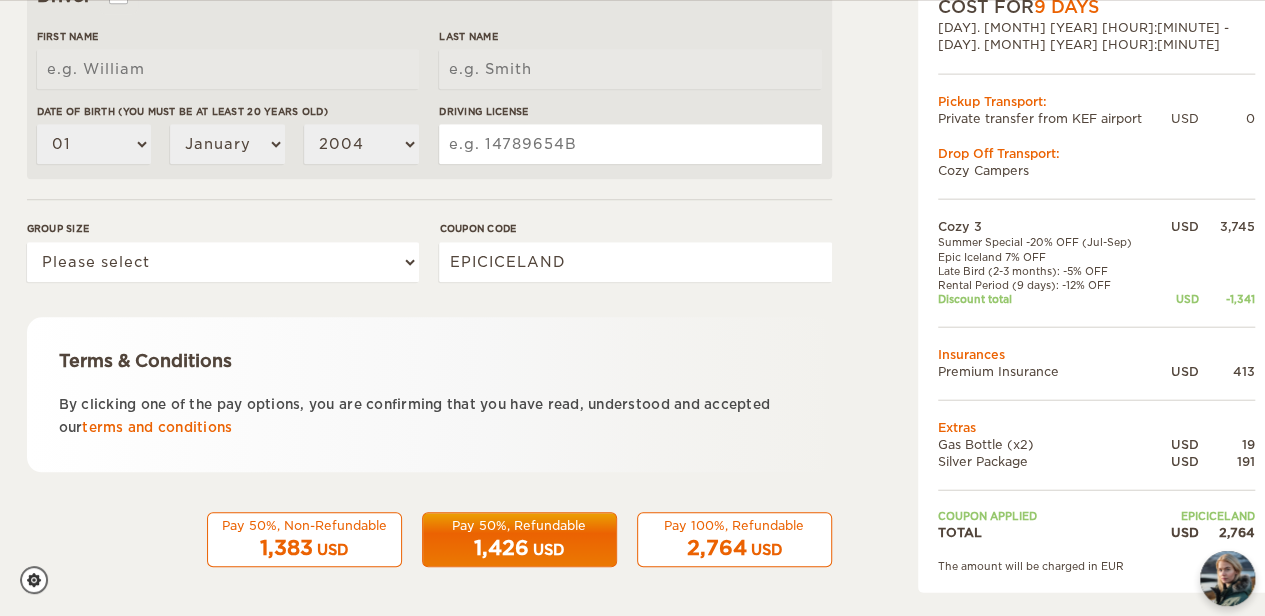 type 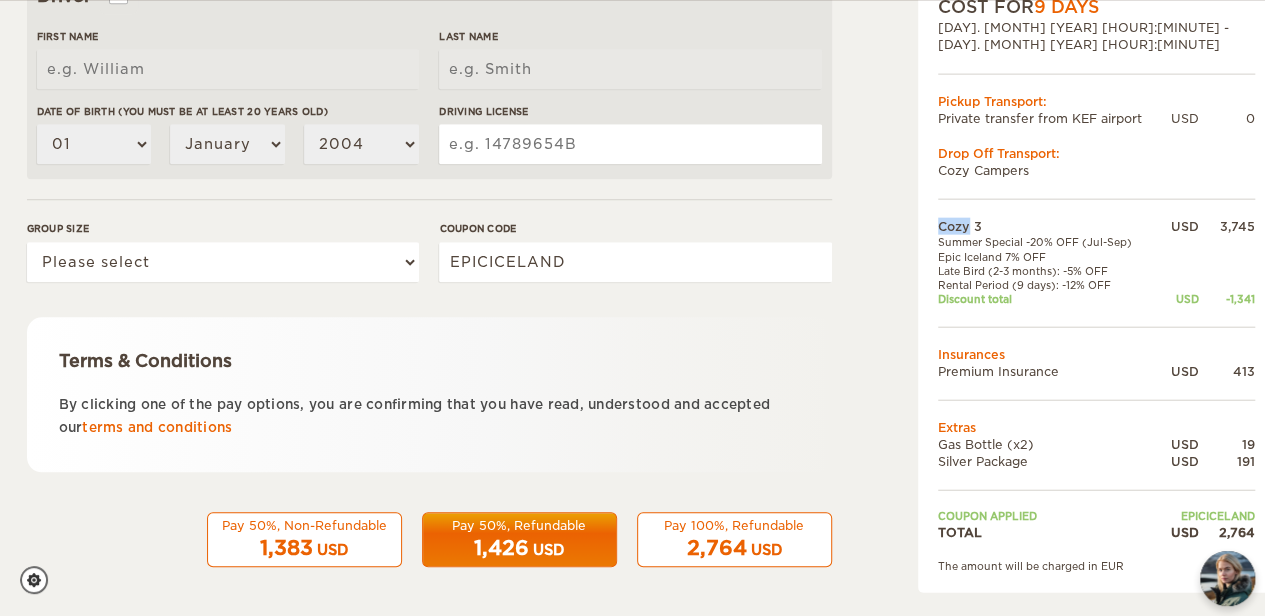 scroll, scrollTop: 683, scrollLeft: 10, axis: both 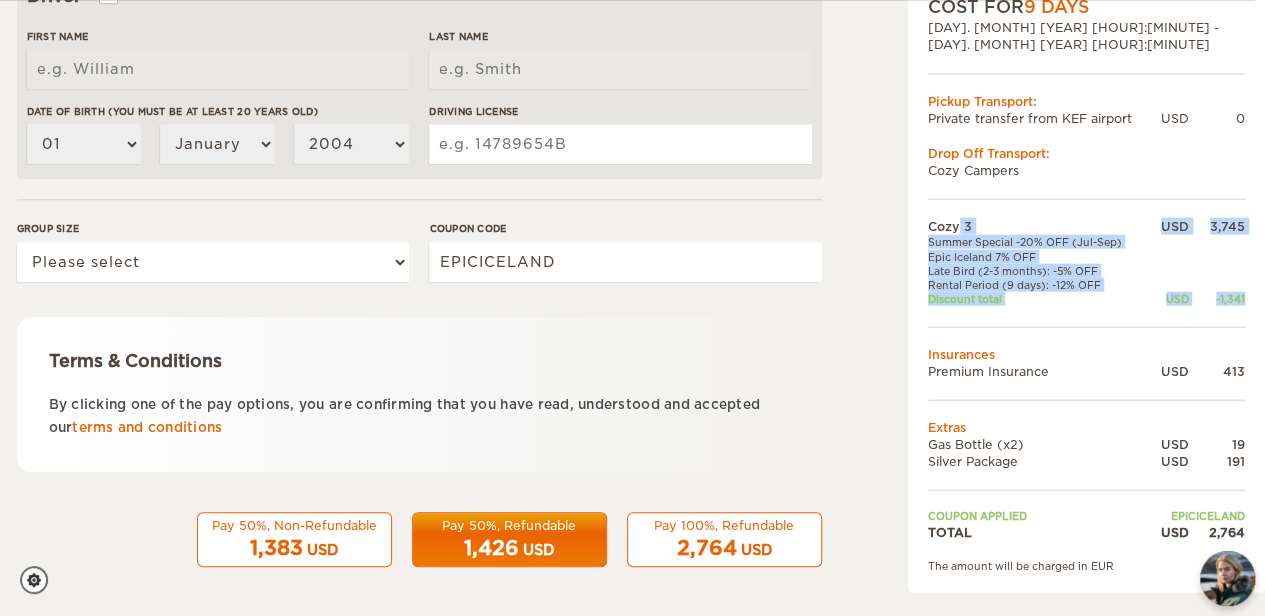 drag, startPoint x: 938, startPoint y: 211, endPoint x: 1244, endPoint y: 279, distance: 313.4645 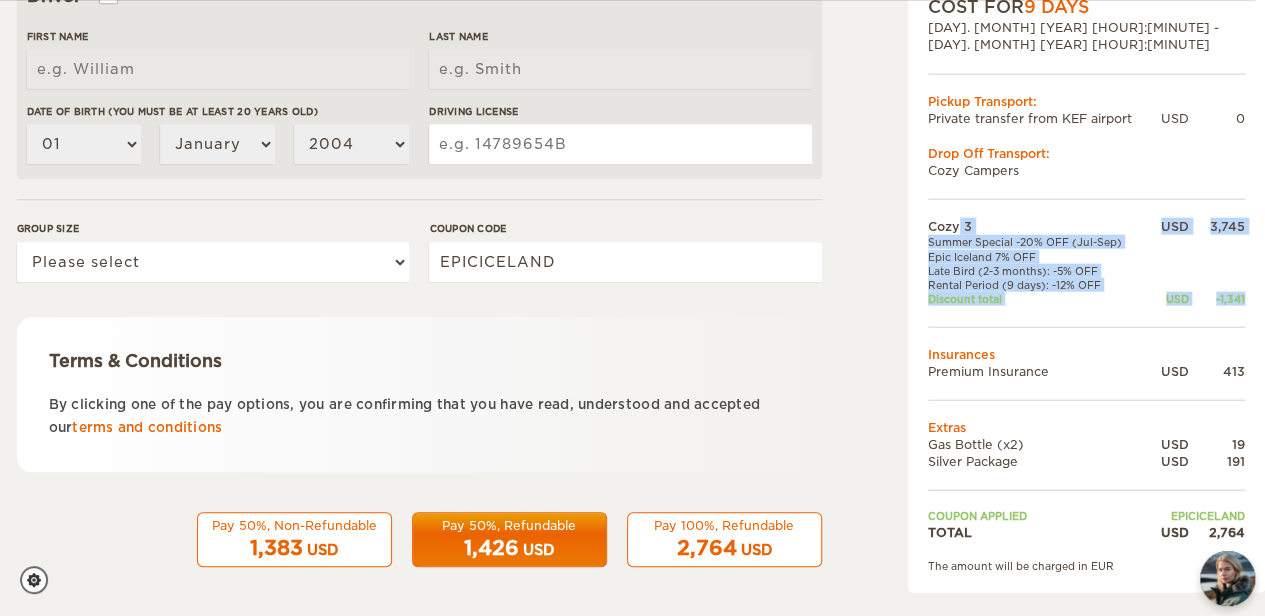 click on "Cozy 3
USD
3,745
Summer Special -20% OFF (Jul-Sep)
Epic Iceland 7% OFF
Late Bird (2-3 months): -5% OFF
Rental Period (9 days): -12% OFF
Discount total
USD
-1,341
Insurances
Premium Insurance
USD
413
Extras
Gas Bottle 			 (x2)
USD
19
Silver Package
USD
191
Coupon applied
EPICICELAND
TOTAL
USD
2,764" at bounding box center [1086, 379] 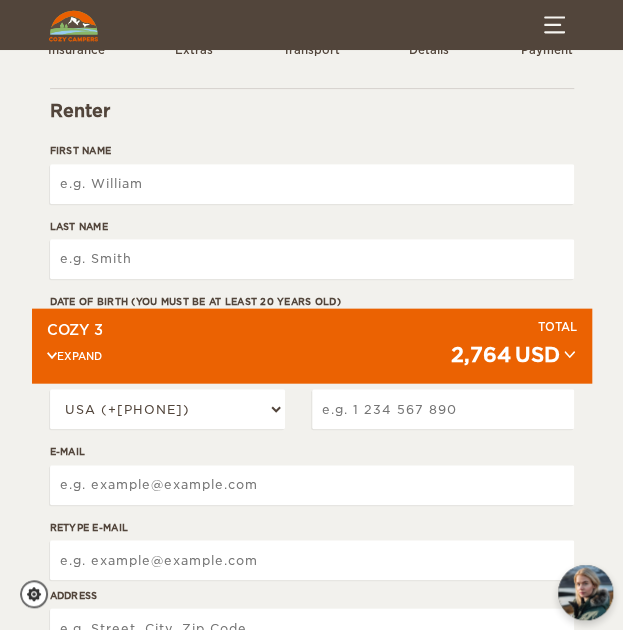 scroll, scrollTop: 95, scrollLeft: 0, axis: vertical 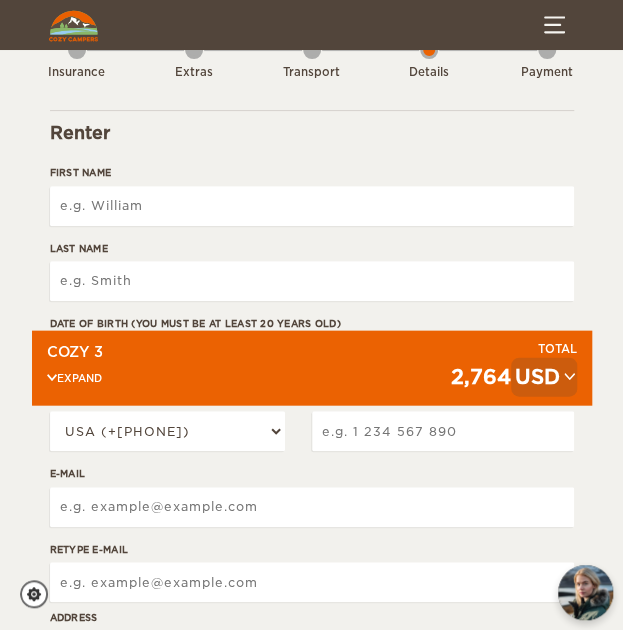 click on "USD" at bounding box center [544, 376] 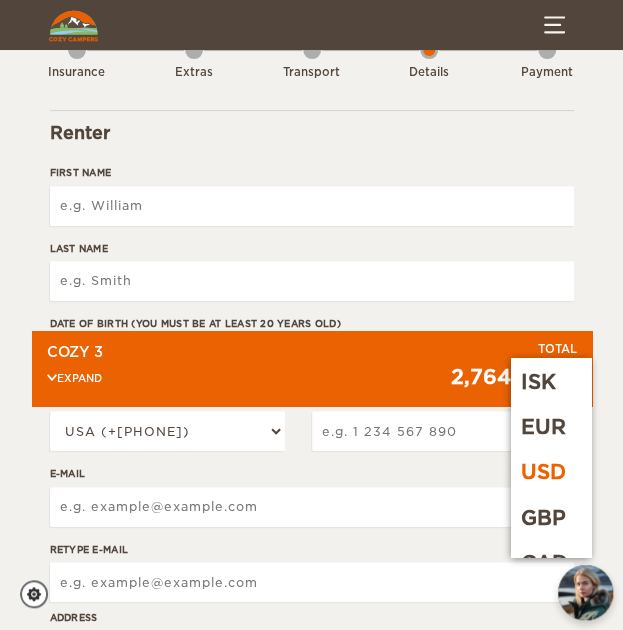 click on "USD" at bounding box center (551, 472) 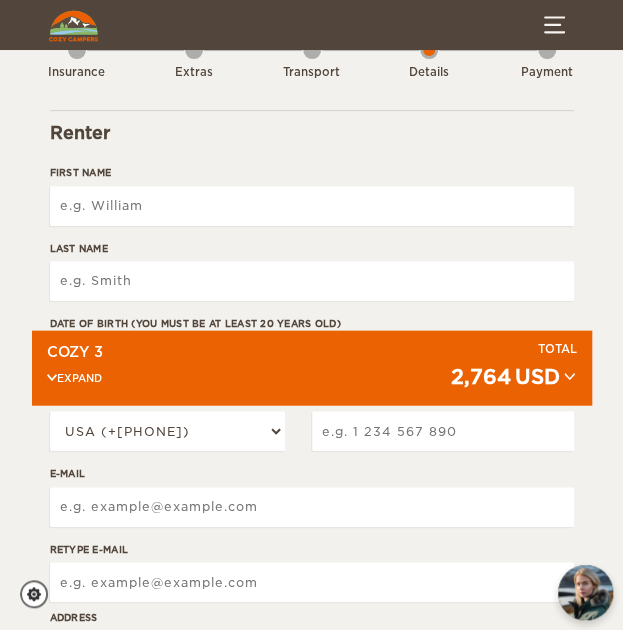 click at bounding box center (52, 377) 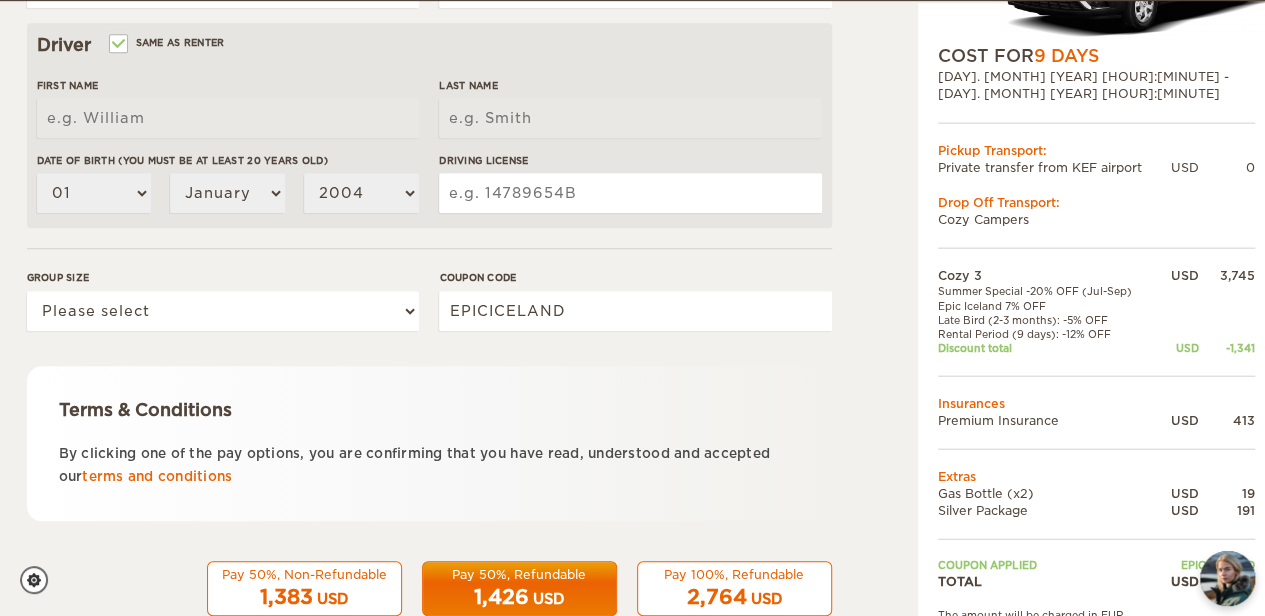 scroll, scrollTop: 683, scrollLeft: 0, axis: vertical 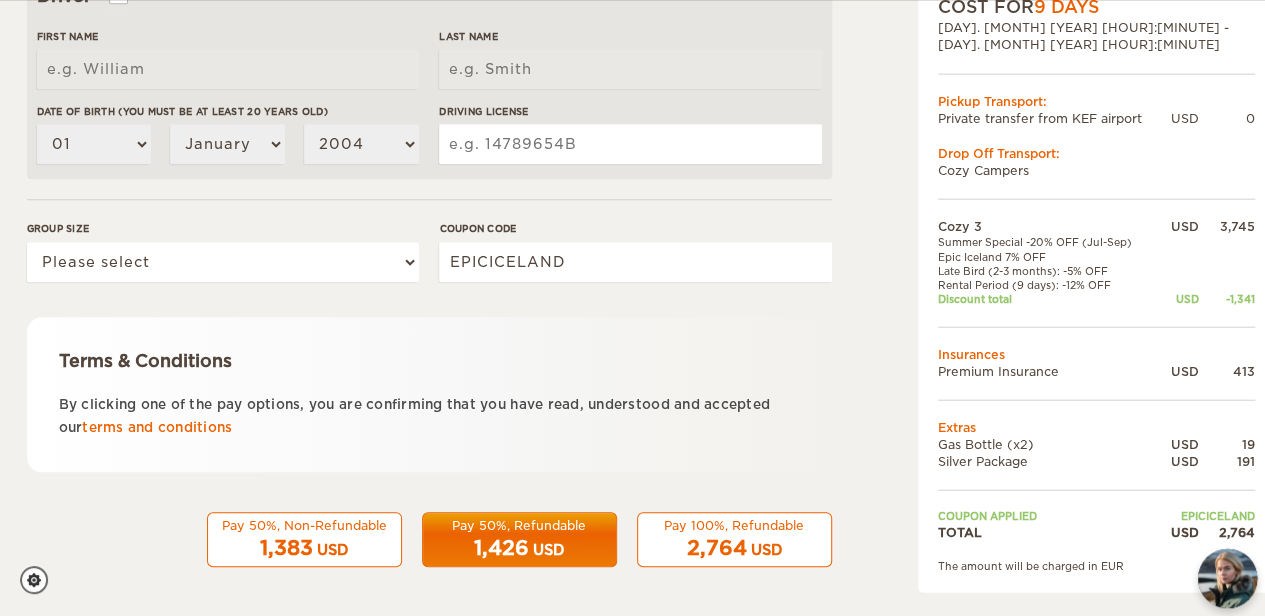 click at bounding box center [1227, 578] 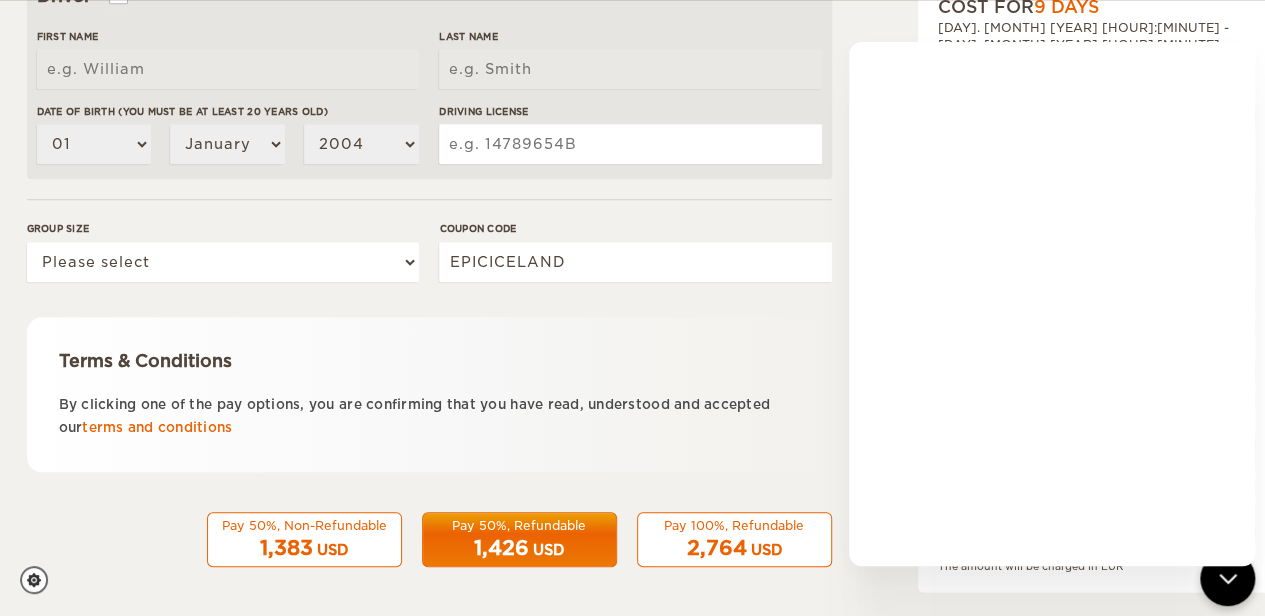 click on "1,426" at bounding box center [501, 548] 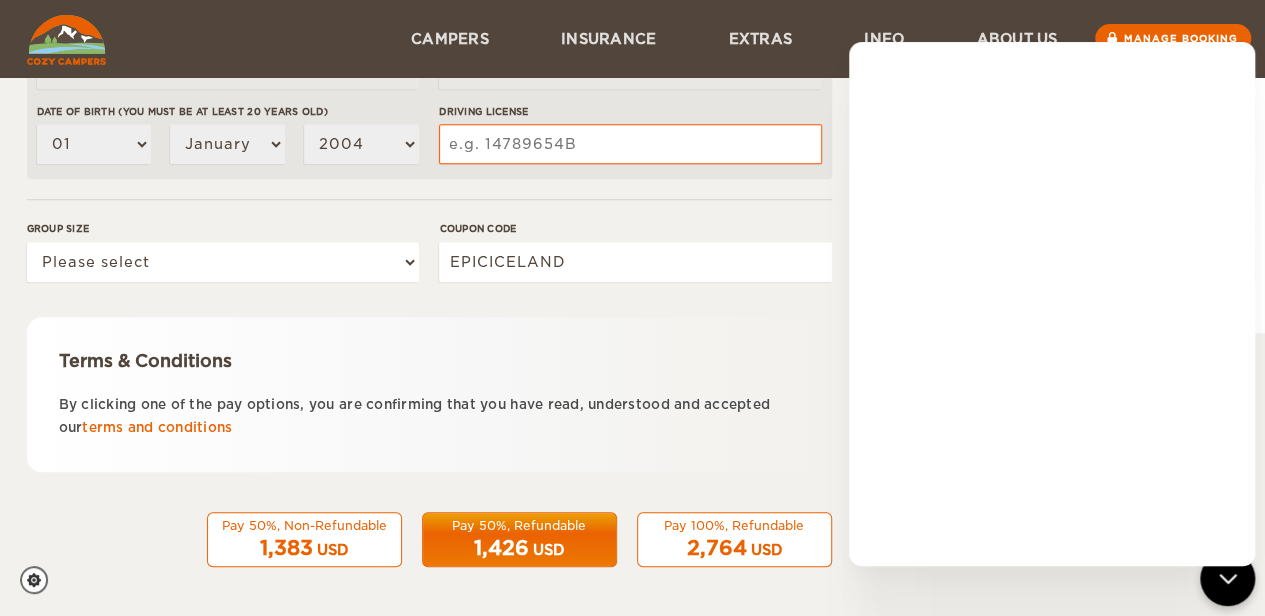 scroll, scrollTop: 116, scrollLeft: 0, axis: vertical 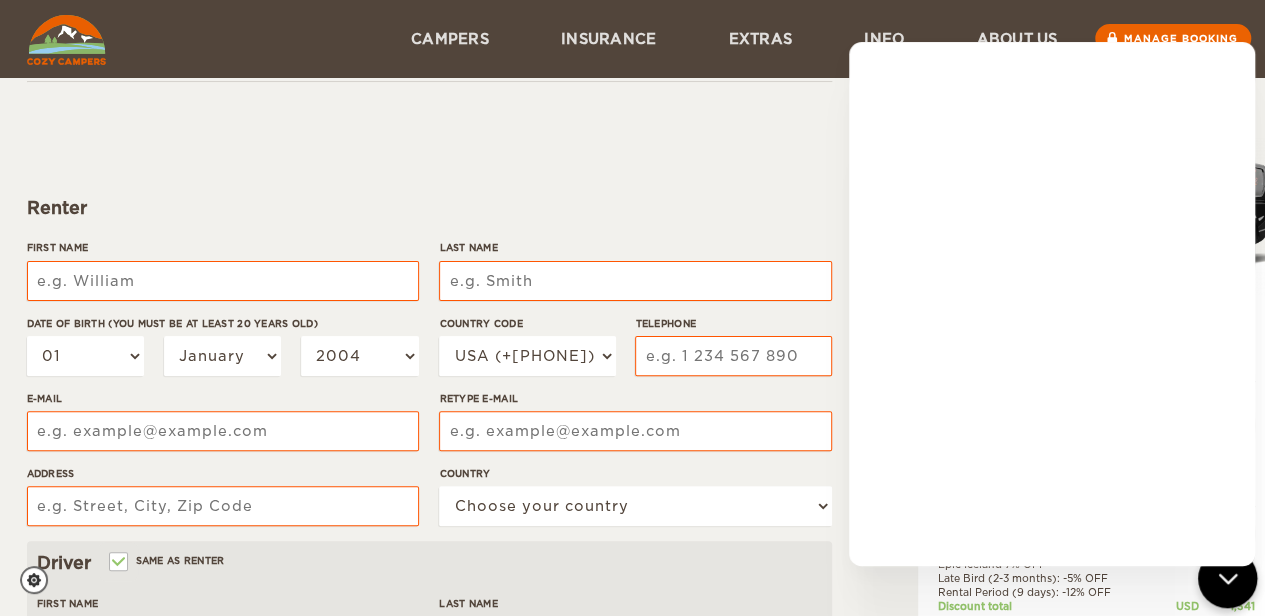 click at bounding box center (1228, 579) 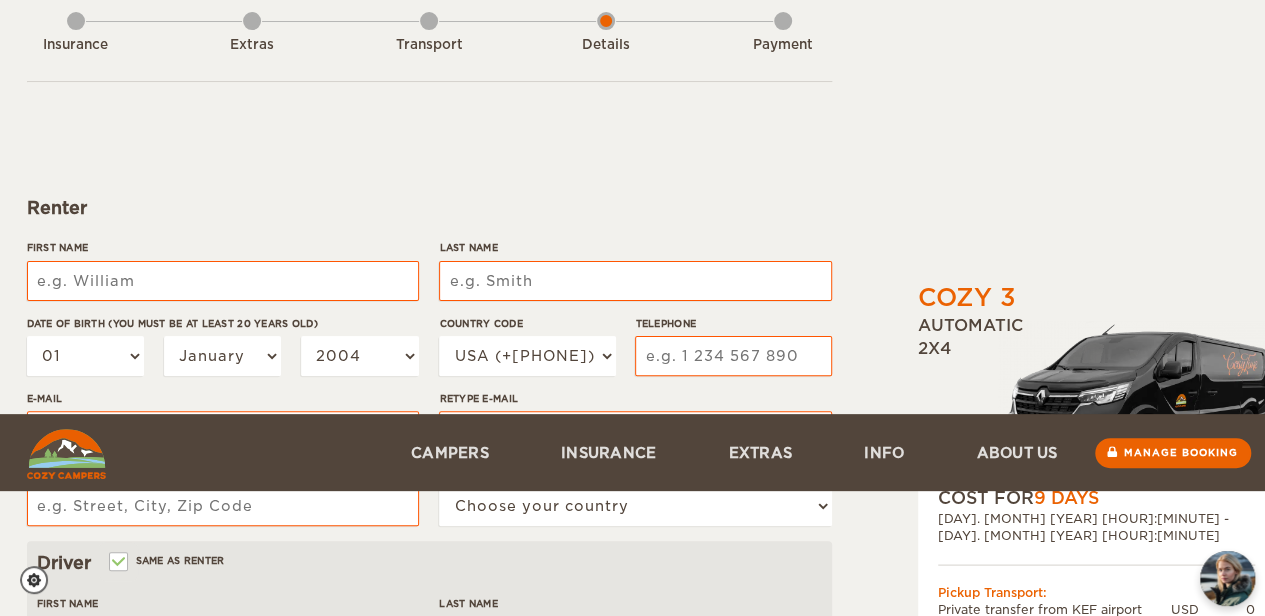 scroll, scrollTop: 683, scrollLeft: 0, axis: vertical 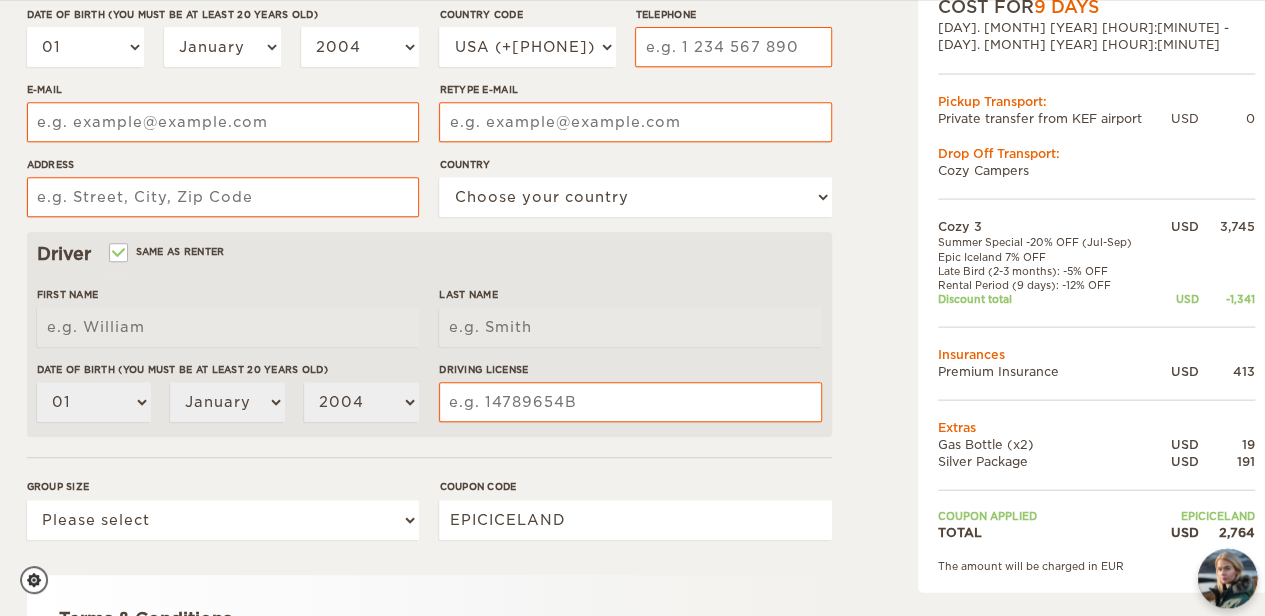 click at bounding box center [1227, 578] 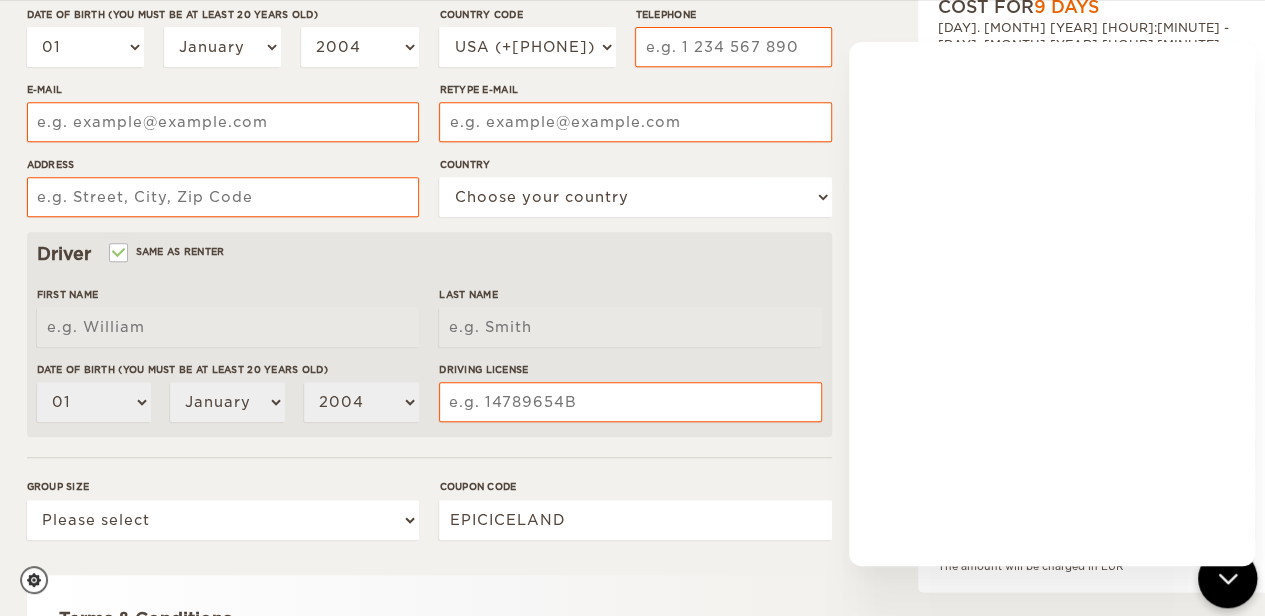 click at bounding box center (1228, 579) 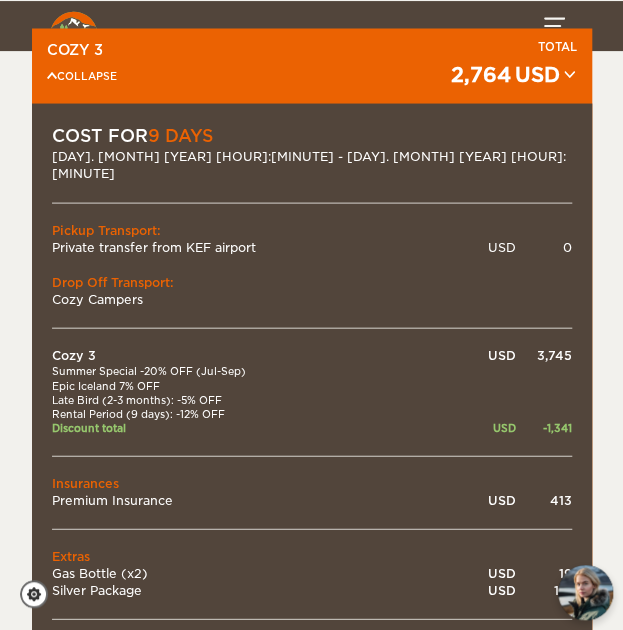 scroll, scrollTop: 137, scrollLeft: 0, axis: vertical 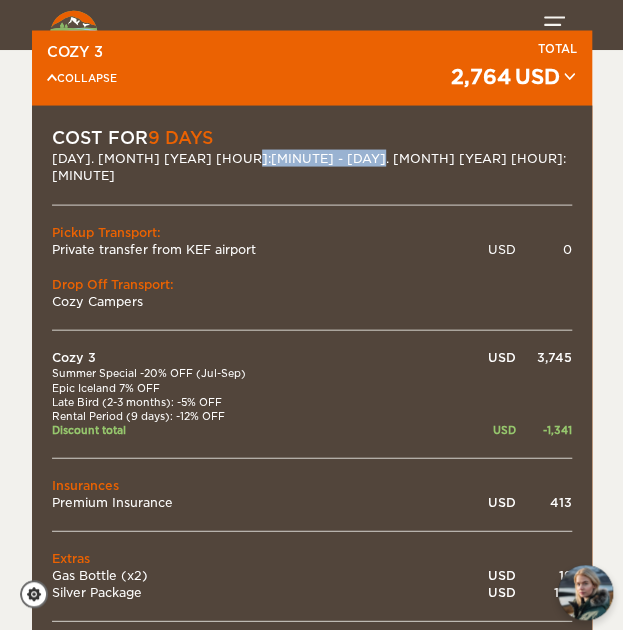 drag, startPoint x: 187, startPoint y: 155, endPoint x: 300, endPoint y: 163, distance: 113.28283 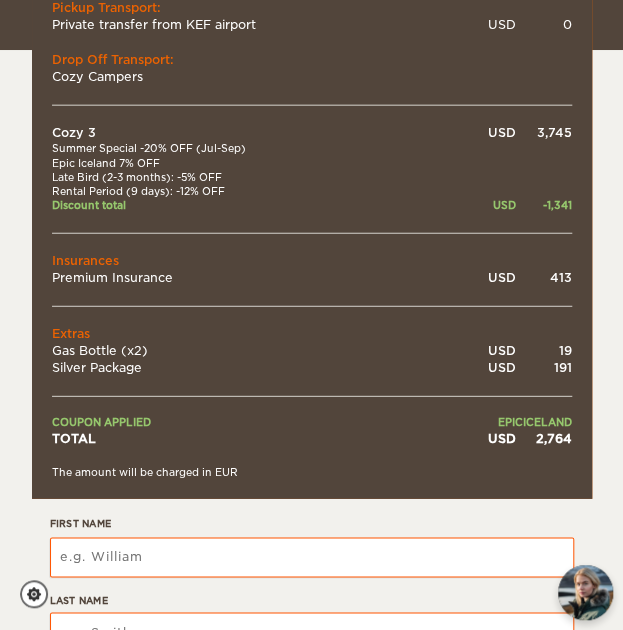 scroll, scrollTop: 358, scrollLeft: 0, axis: vertical 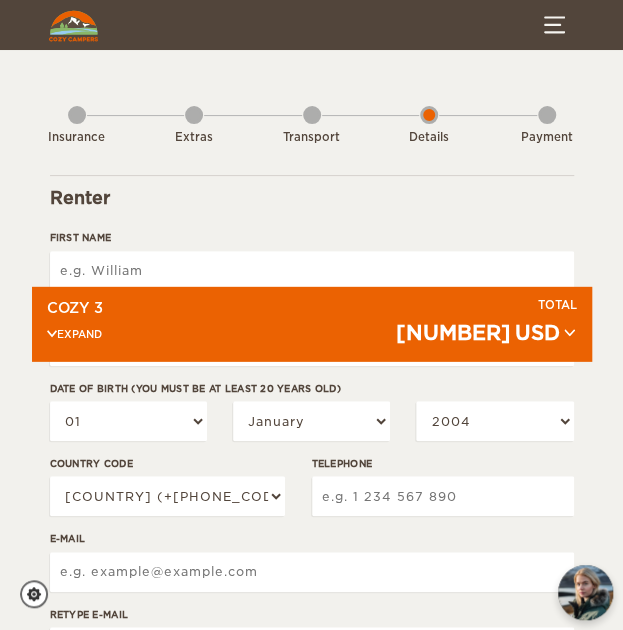 click at bounding box center (52, 333) 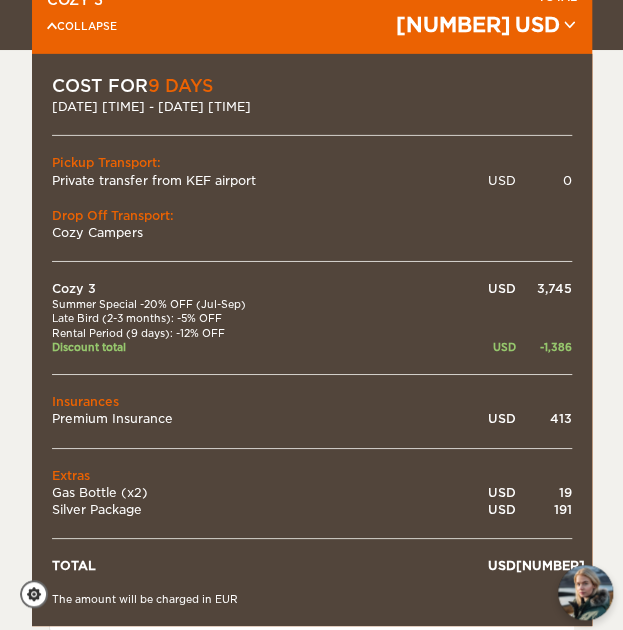 scroll, scrollTop: 339, scrollLeft: 0, axis: vertical 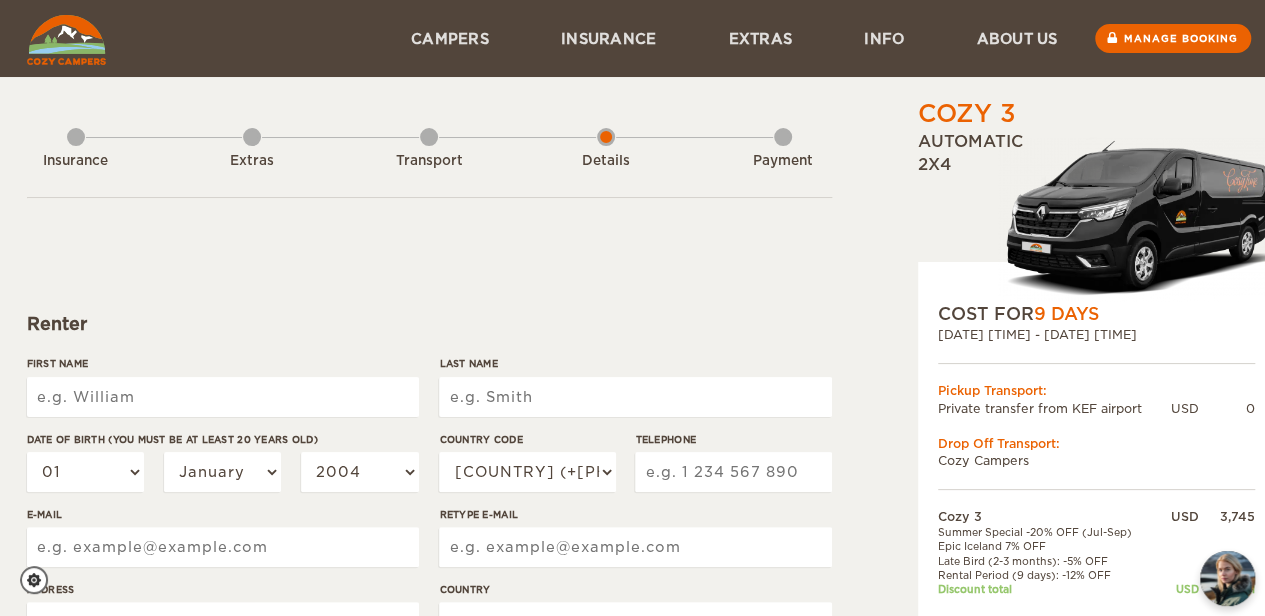 click at bounding box center (66, 40) 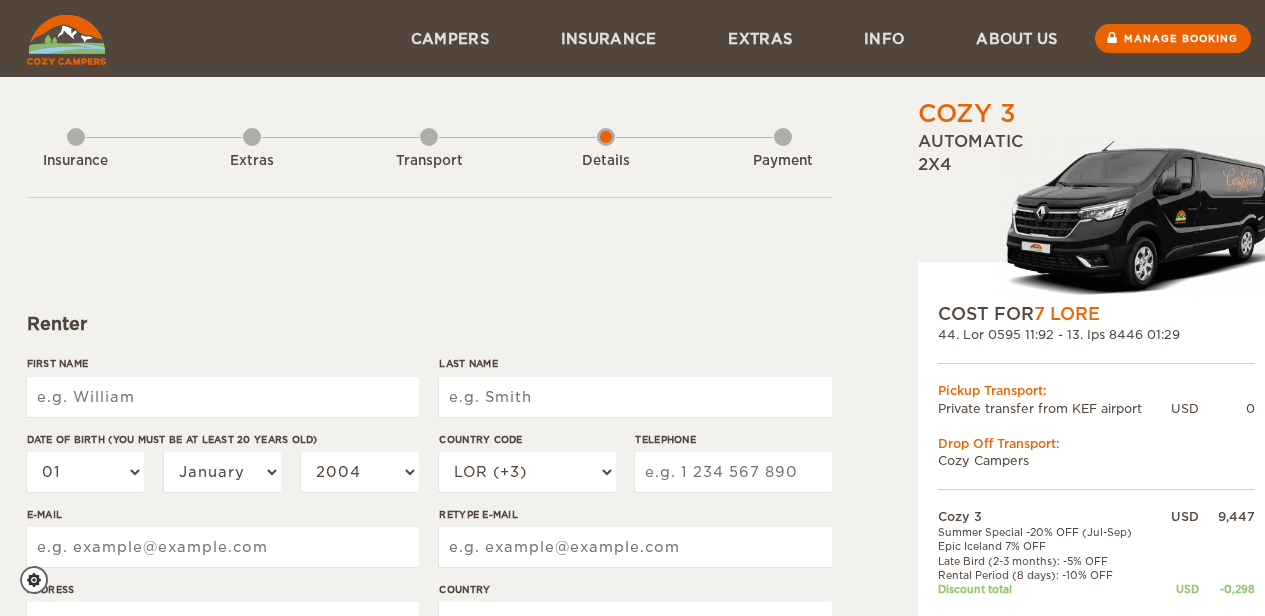 scroll, scrollTop: 0, scrollLeft: 0, axis: both 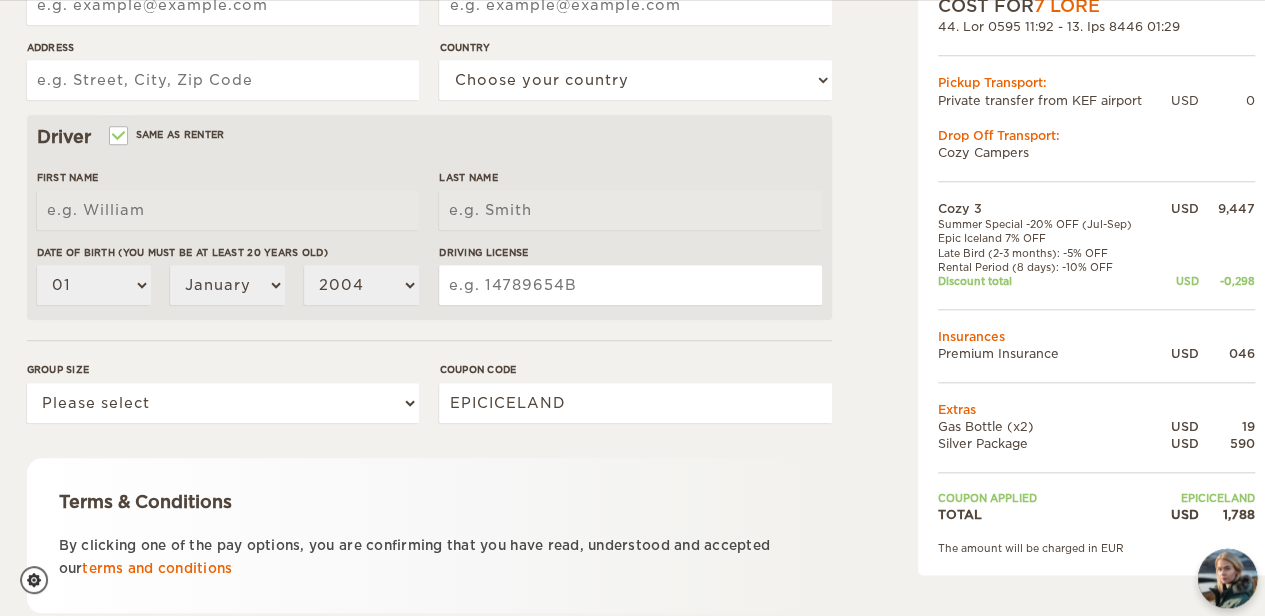 click at bounding box center [1227, 578] 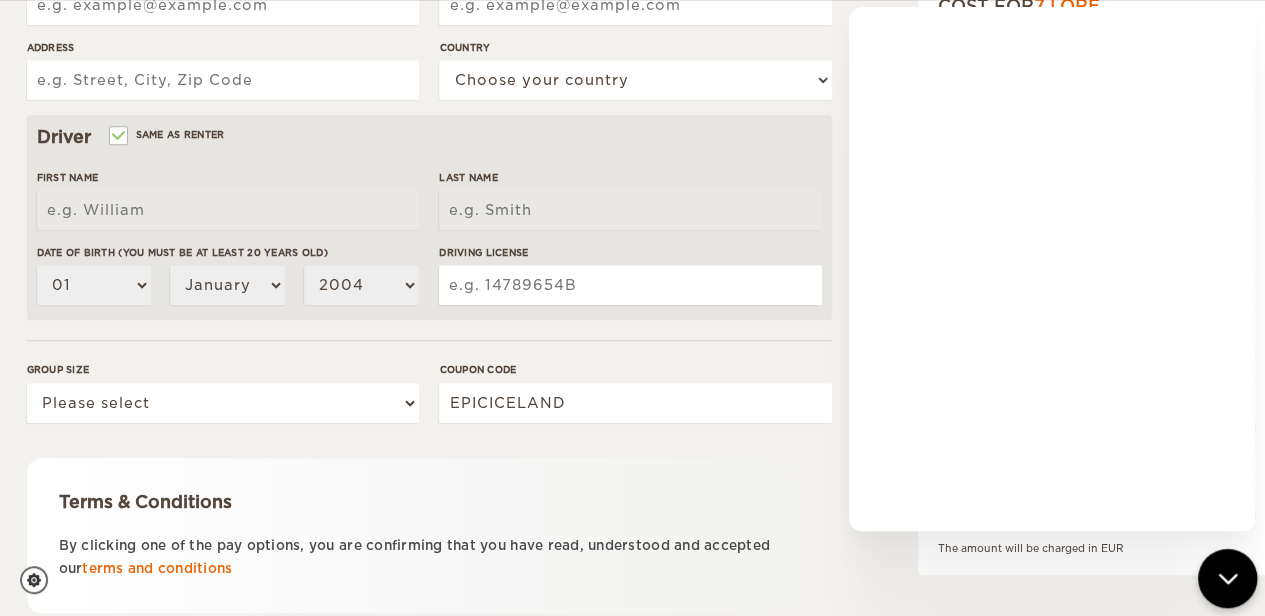 click at bounding box center [1228, 579] 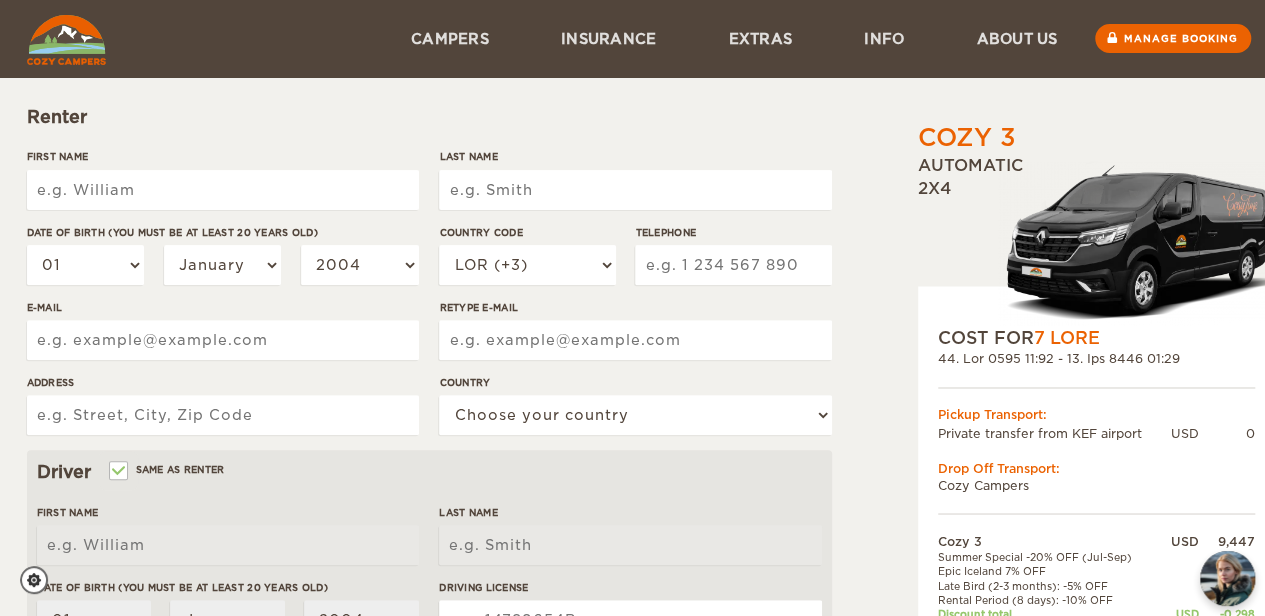 scroll, scrollTop: 0, scrollLeft: 0, axis: both 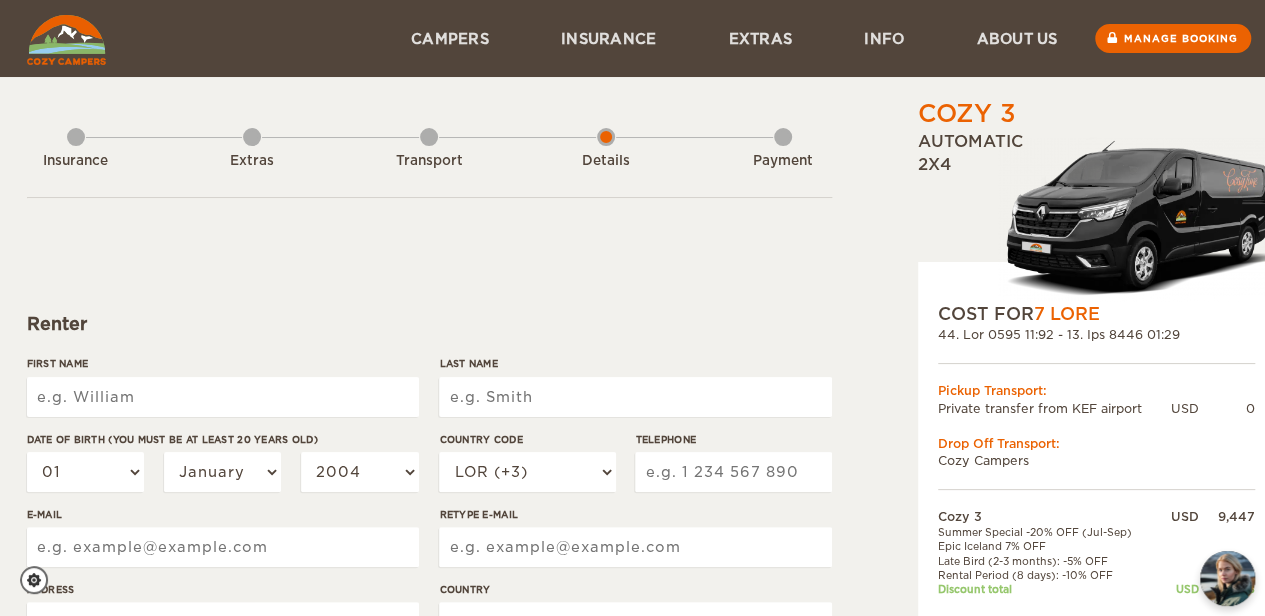 click on "First Name" at bounding box center [223, 397] 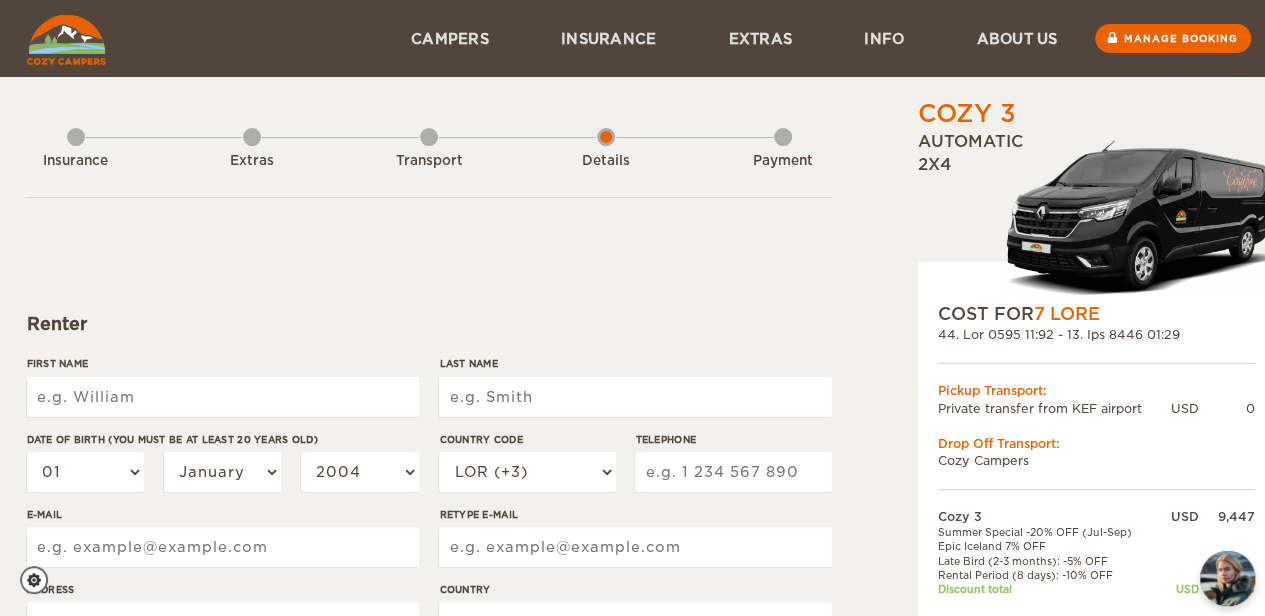 type on "Loremip" 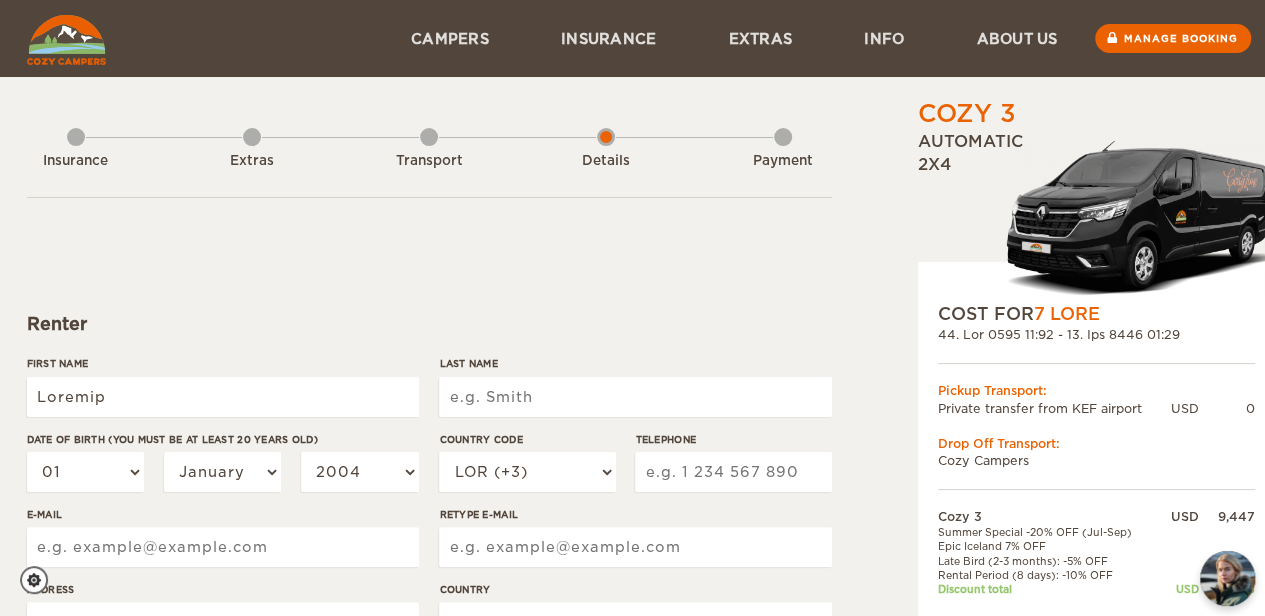 type on "Loremips" 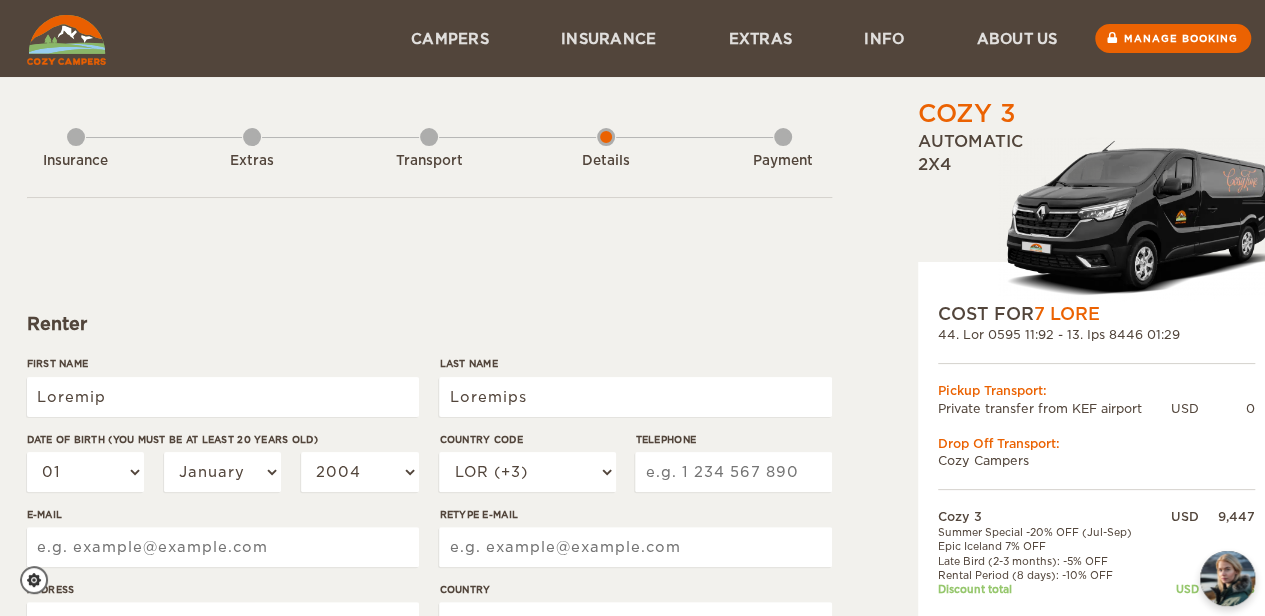 type on "2378980787" 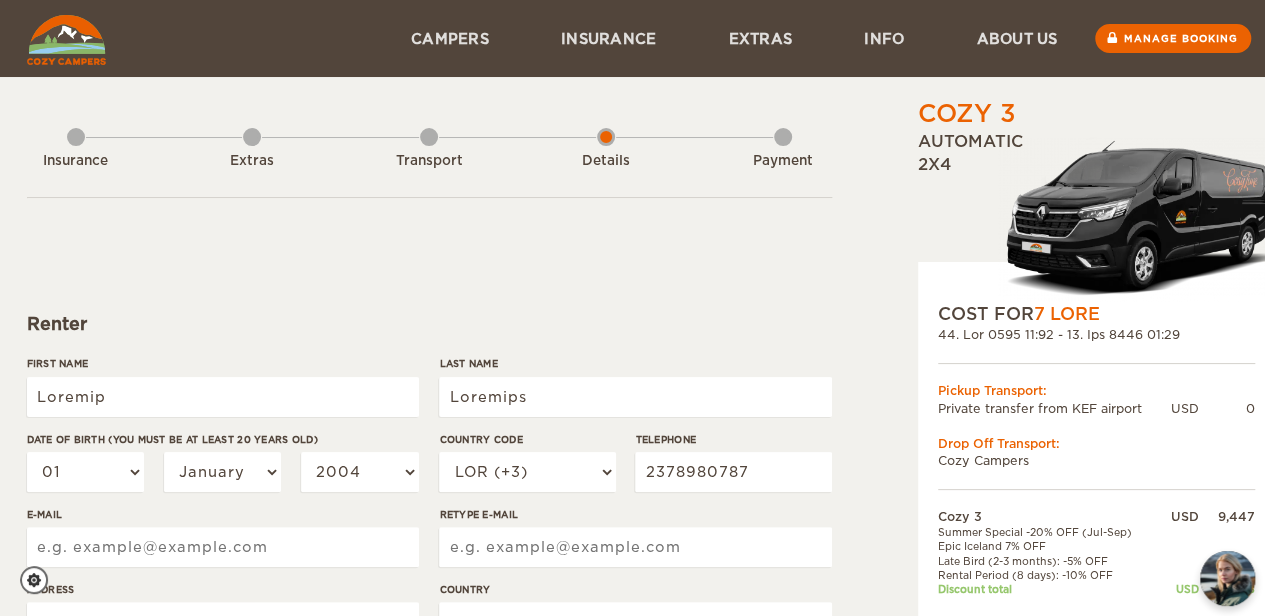 type on "414 Lorem Ip Dol.899" 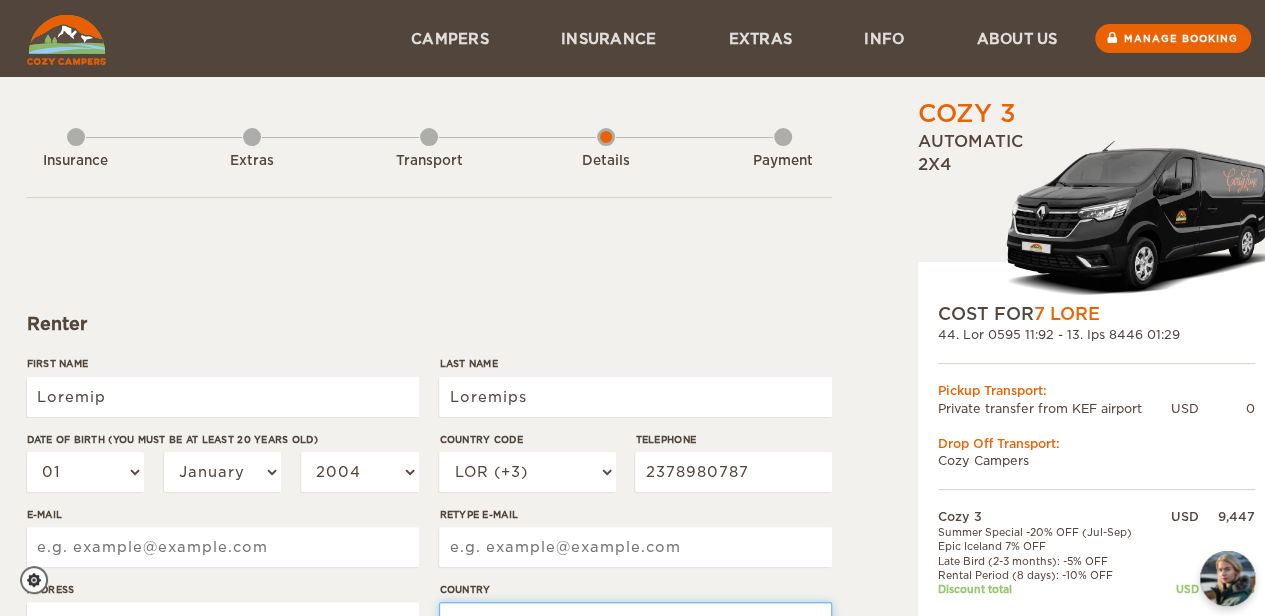 select on "222" 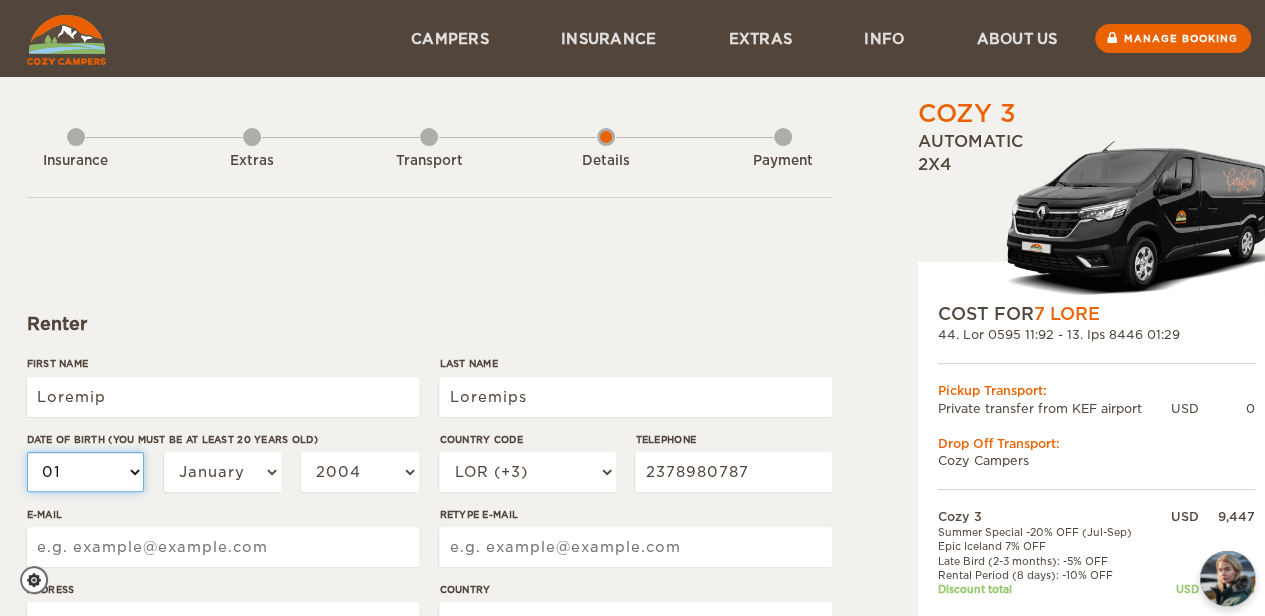 click on "01
02
03
04
05
06
07
08
09
10
11
12
13
14
15
16
17
18
19
20
21
22
23
24
25
26
27
28
29
30
31" at bounding box center [86, 472] 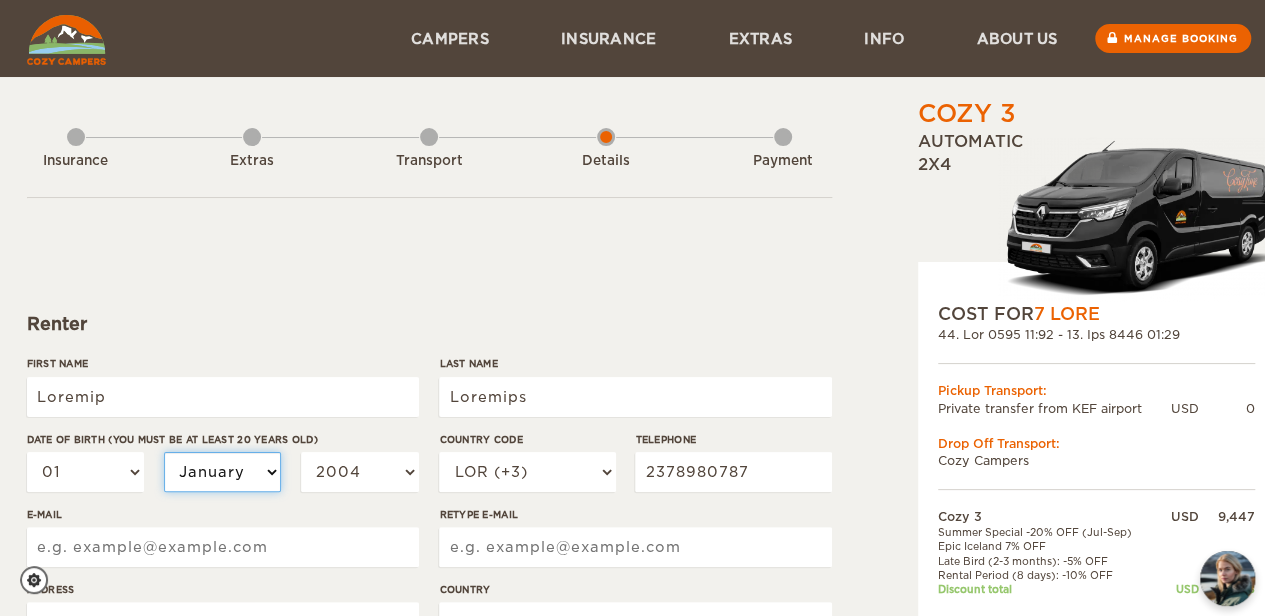 click on "January
February
March
April
May
June
July
August
September
October
November
December" at bounding box center [223, 472] 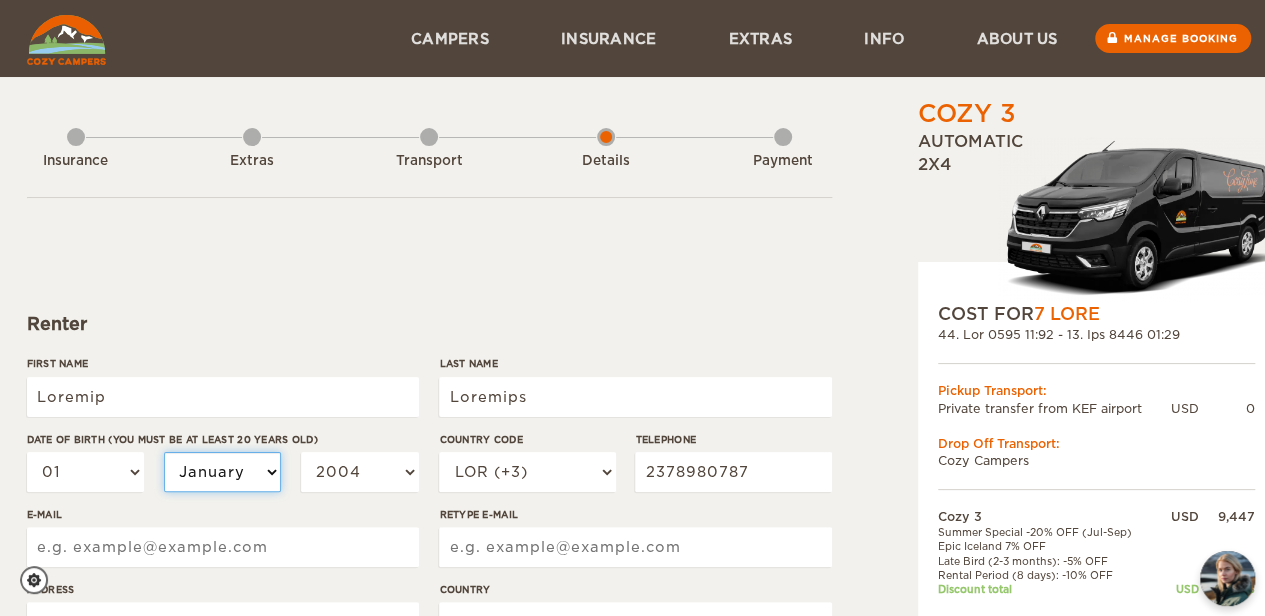 select on "04" 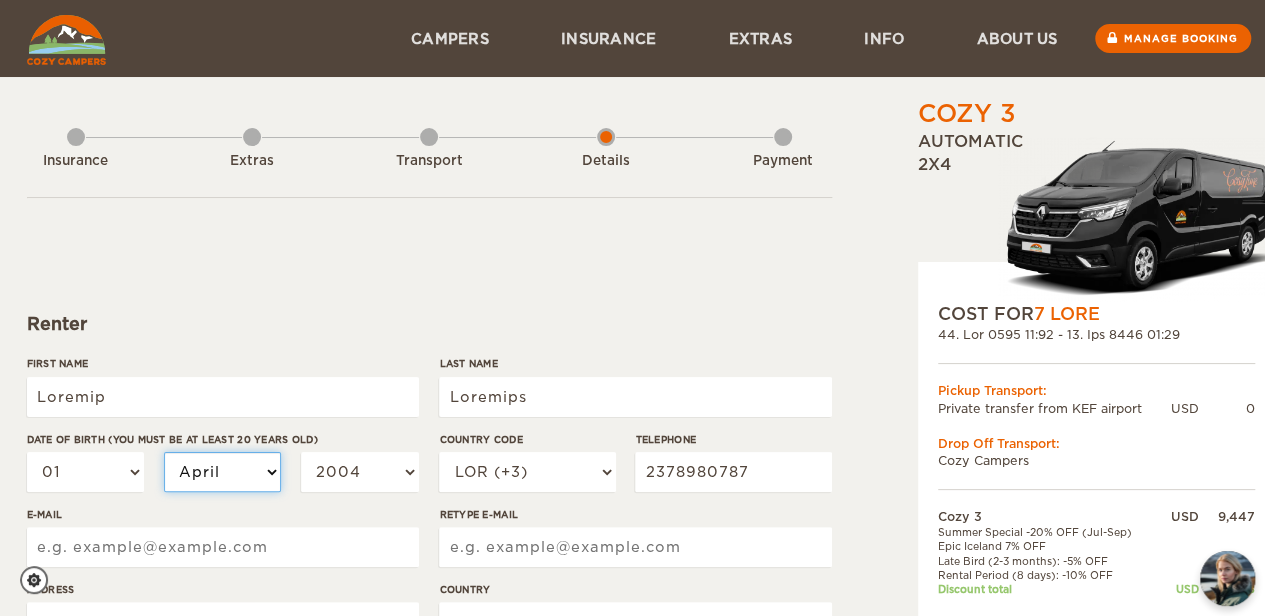 click on "January
February
March
April
May
June
July
August
September
October
November
December" at bounding box center [223, 472] 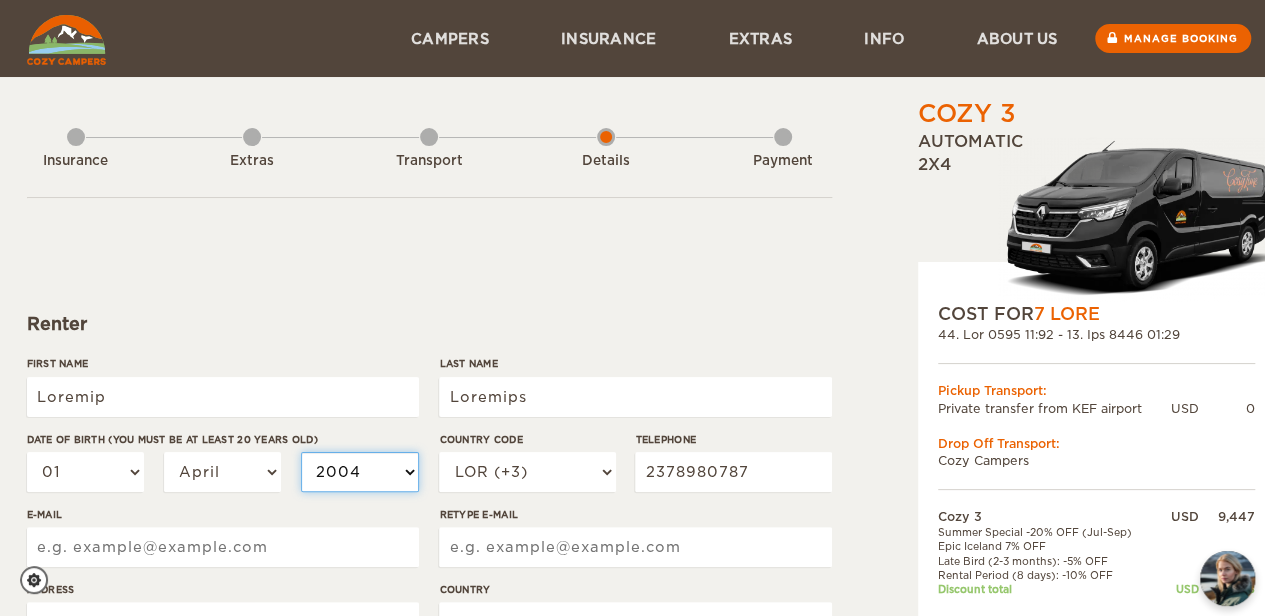 click on "2004 2003 2002 2001 2000 1999 1998 1997 1996 1995 1994 1993 1992 1991 1990 1989 1988 1987 1986 1985 1984 1983 1982 1981 1980 1979 1978 1977 1976 1975 1974 1973 1972 1971 1970 1969 1968 1967 1966 1965 1964 1963 1962 1961 1960 1959 1958 1957 1956 1955 1954 1953 1952 1951 1950 1949 1948 1947 1946 1945 1944 1943 1942 1941 1940 1939 1938 1937 1936 1935 1934 1933 1932 1931 1930 1929 1928 1927 1926 1925 1924 1923 1922 1921 1920 1919 1918 1917 1916 1915 1914 1913 1912 1911 1910 1909 1908 1907 1906 1905 1904 1903 1902 1901 1900 1899 1898 1897 1896 1895 1894 1893 1892 1891 1890 1889 1888 1887 1886 1885 1884 1883 1882 1881 1880 1879 1878 1877 1876 1875" at bounding box center [360, 472] 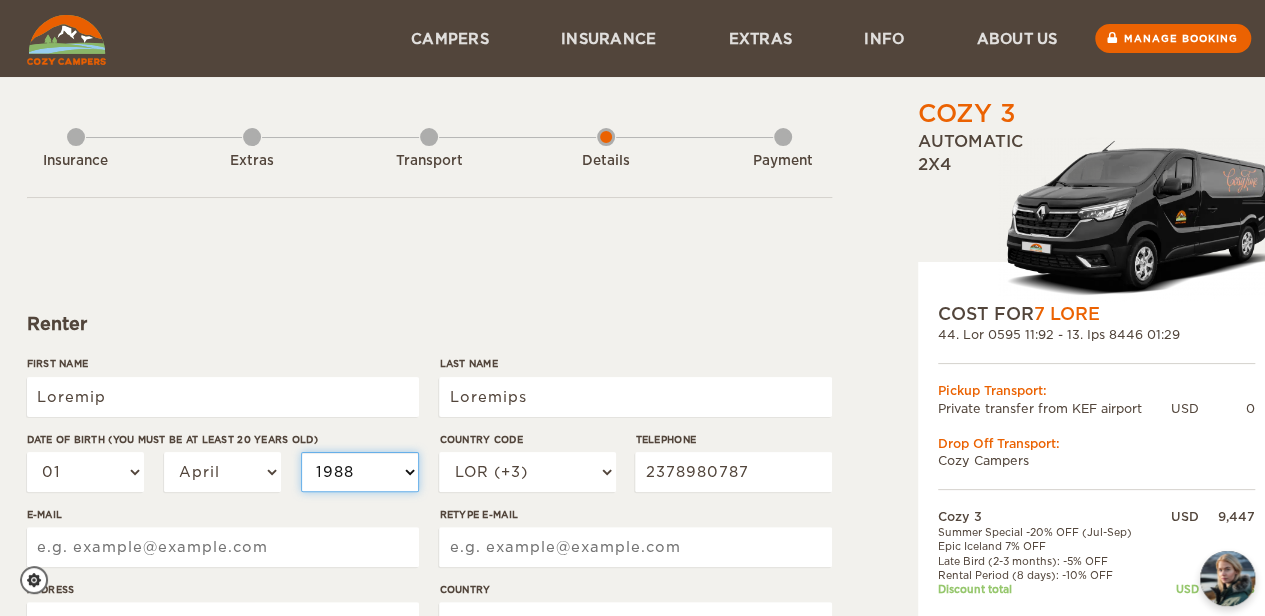 click on "2004 2003 2002 2001 2000 1999 1998 1997 1996 1995 1994 1993 1992 1991 1990 1989 1988 1987 1986 1985 1984 1983 1982 1981 1980 1979 1978 1977 1976 1975 1974 1973 1972 1971 1970 1969 1968 1967 1966 1965 1964 1963 1962 1961 1960 1959 1958 1957 1956 1955 1954 1953 1952 1951 1950 1949 1948 1947 1946 1945 1944 1943 1942 1941 1940 1939 1938 1937 1936 1935 1934 1933 1932 1931 1930 1929 1928 1927 1926 1925 1924 1923 1922 1921 1920 1919 1918 1917 1916 1915 1914 1913 1912 1911 1910 1909 1908 1907 1906 1905 1904 1903 1902 1901 1900 1899 1898 1897 1896 1895 1894 1893 1892 1891 1890 1889 1888 1887 1886 1885 1884 1883 1882 1881 1880 1879 1878 1877 1876 1875" at bounding box center (360, 472) 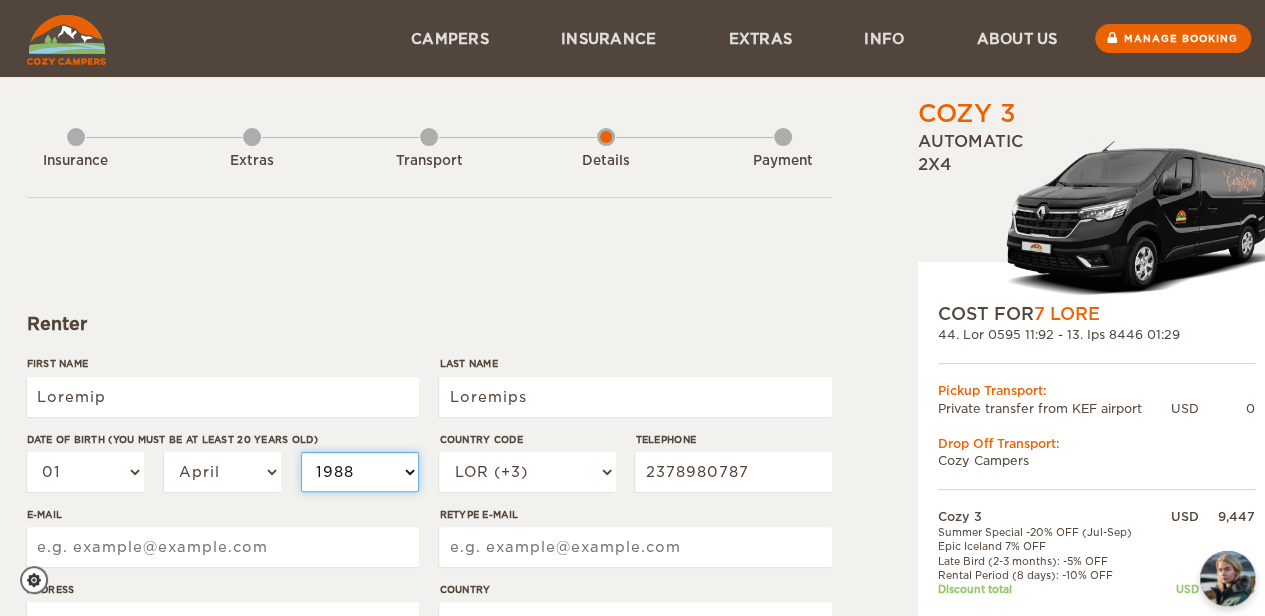 select on "1992" 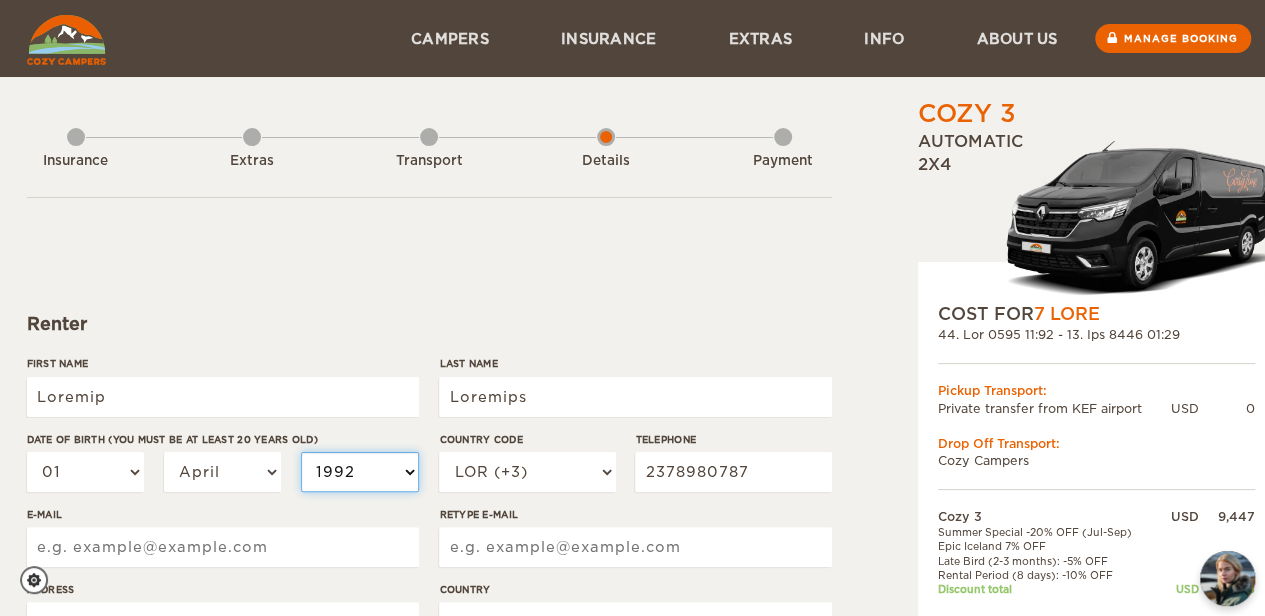 click on "2004 2003 2002 2001 2000 1999 1998 1997 1996 1995 1994 1993 1992 1991 1990 1989 1988 1987 1986 1985 1984 1983 1982 1981 1980 1979 1978 1977 1976 1975 1974 1973 1972 1971 1970 1969 1968 1967 1966 1965 1964 1963 1962 1961 1960 1959 1958 1957 1956 1955 1954 1953 1952 1951 1950 1949 1948 1947 1946 1945 1944 1943 1942 1941 1940 1939 1938 1937 1936 1935 1934 1933 1932 1931 1930 1929 1928 1927 1926 1925 1924 1923 1922 1921 1920 1919 1918 1917 1916 1915 1914 1913 1912 1911 1910 1909 1908 1907 1906 1905 1904 1903 1902 1901 1900 1899 1898 1897 1896 1895 1894 1893 1892 1891 1890 1889 1888 1887 1886 1885 1884 1883 1882 1881 1880 1879 1878 1877 1876 1875" at bounding box center [360, 472] 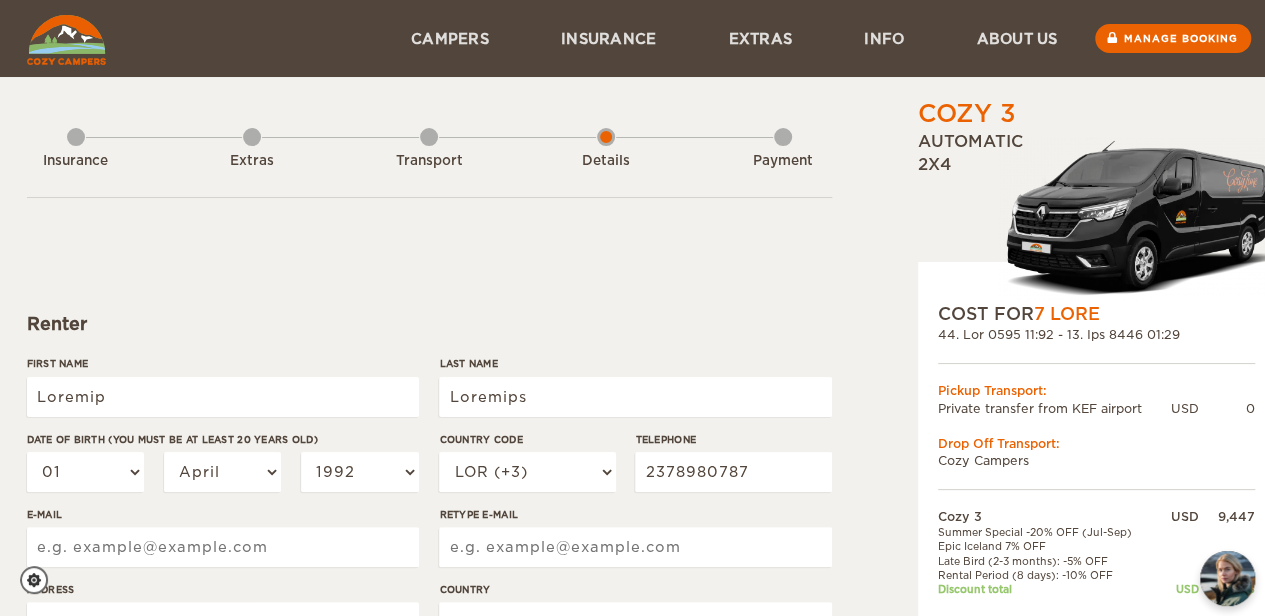 click on "Lorem Ipsu
Dolorsi
Amet Cons
Adipisci
Elit se doeiu (Tem inci ut la etdol 40 magna ali)
51
79
01
62
24
17
54
19
74
51
71
74
58
07
19
48
46
24
04
69
84
58
95
33
59
43
10
58
46
73
28
Enimadm
Veniamqu
Nostr
Exerc
Ull
Labo
Nisi
Aliqui
Exeacommo
Consequ
Duisaute
Irureinr
5950 5594 3321 2106 7374 6774 4033 3431 9235 4439 9161 3312 7289 7984 2979 6466 3891 3928 1301 9541 6393 2064 4453 0100 6934 4749 5073 5872 0220 0120 7512 1024 5171 0575 7658 9358 6084 2875 8707 0566 7209 1457 5371 2611 6420 4405 8606 5007 3189 9011 3140 0710 0395 2966 1620 2331 1289 0658 6421 0228 8835 0128 8422 8754 5233 9424 2693 4602 3313 8907 9957 7279 2426 4363 5299 8449 9804 4586 1472 3134 5672 6378 5895" at bounding box center [429, 506] 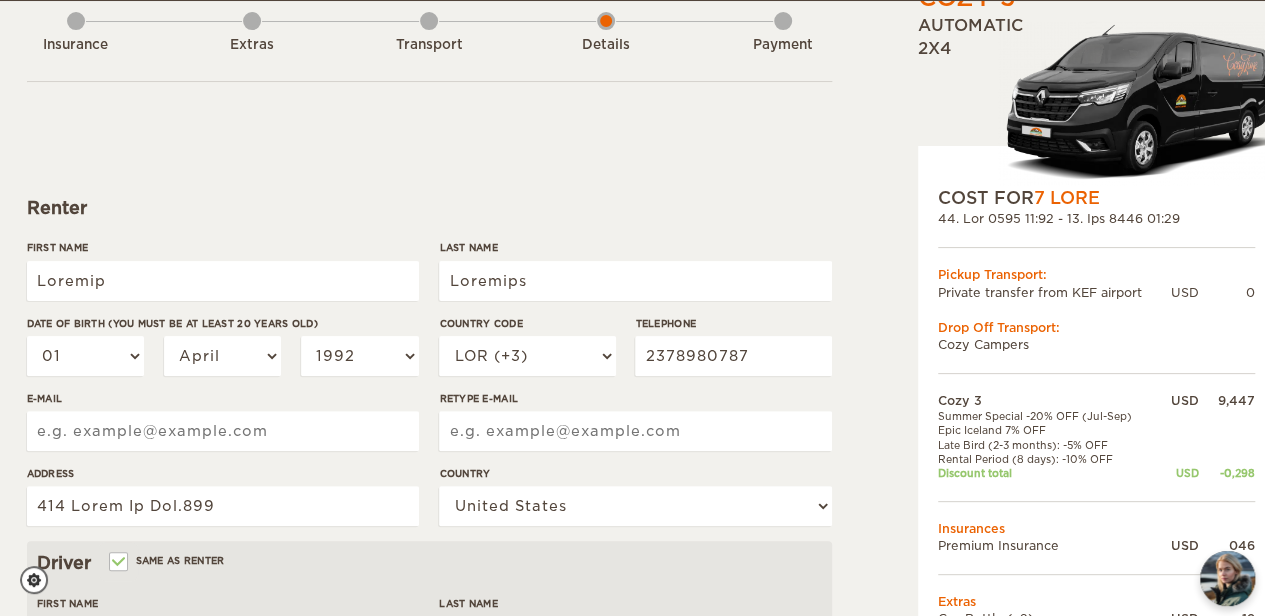 scroll, scrollTop: 117, scrollLeft: 0, axis: vertical 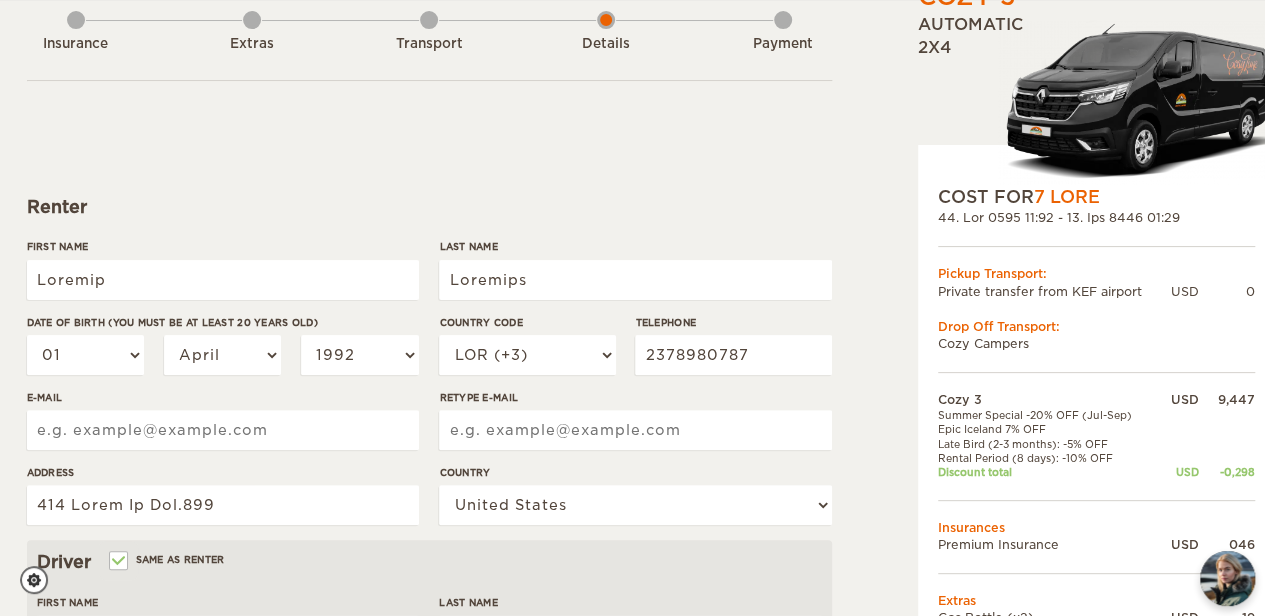click on "E-mail" at bounding box center (223, 430) 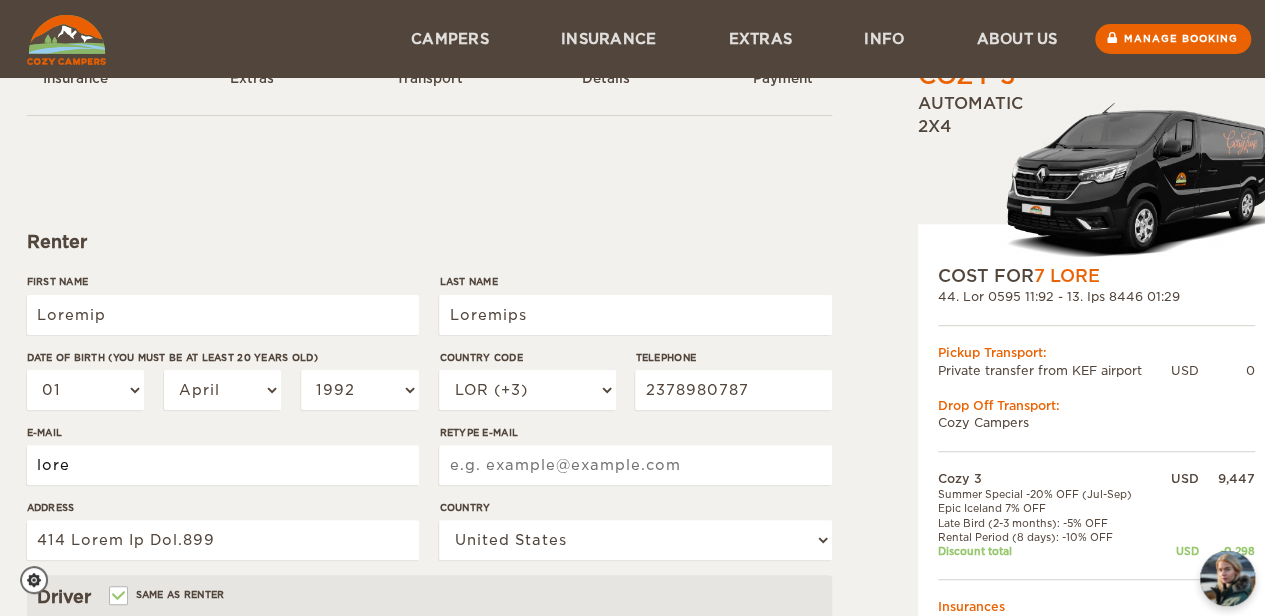 scroll, scrollTop: 71, scrollLeft: 0, axis: vertical 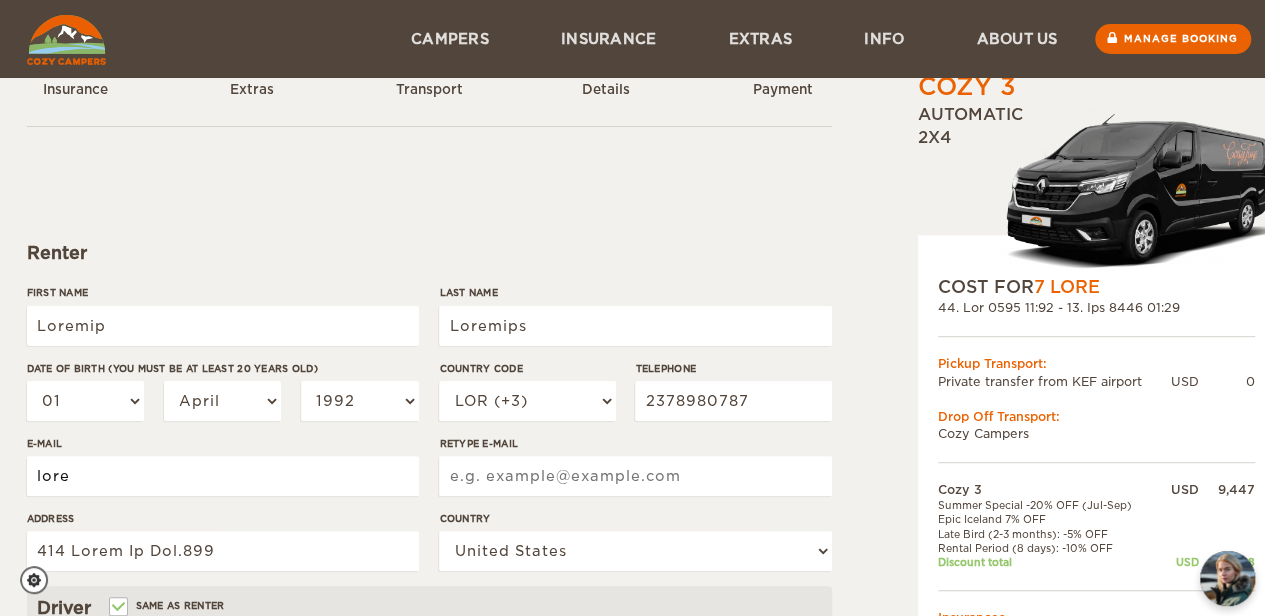 type on "lore" 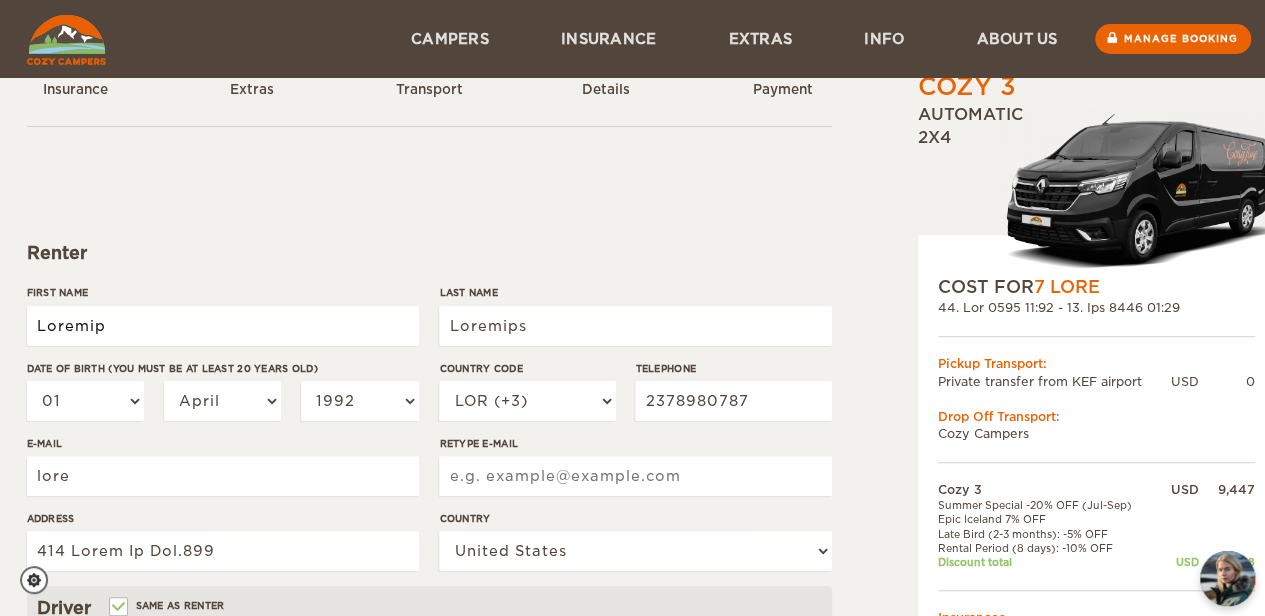 click on "Loremip" at bounding box center [223, 326] 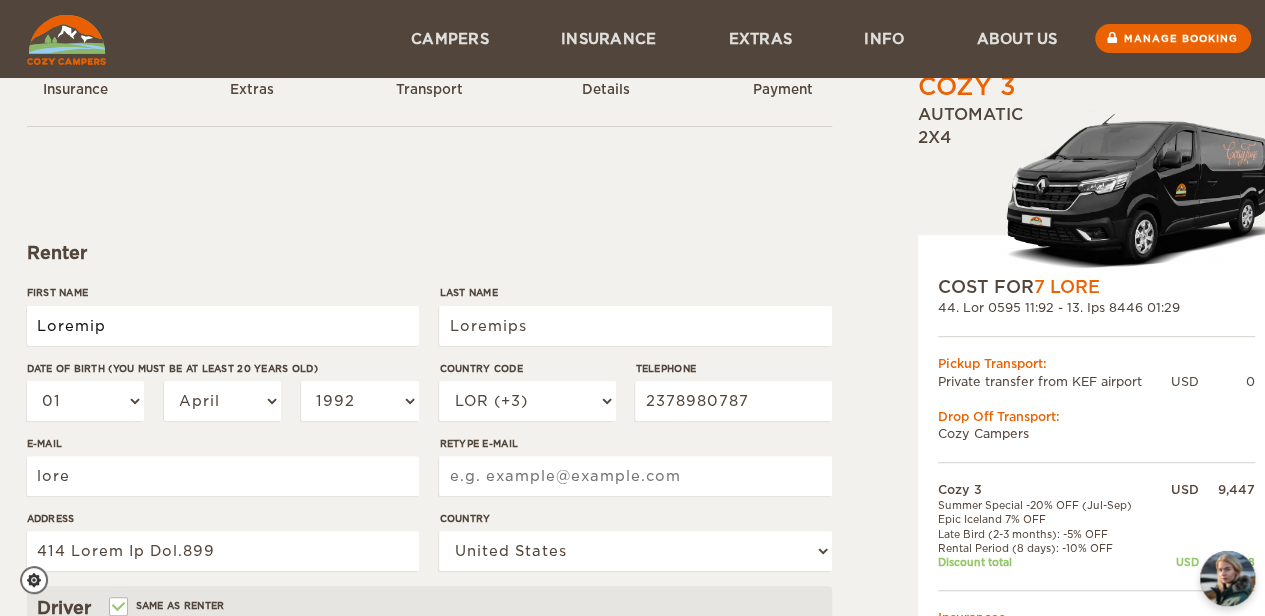 type on "Loremips" 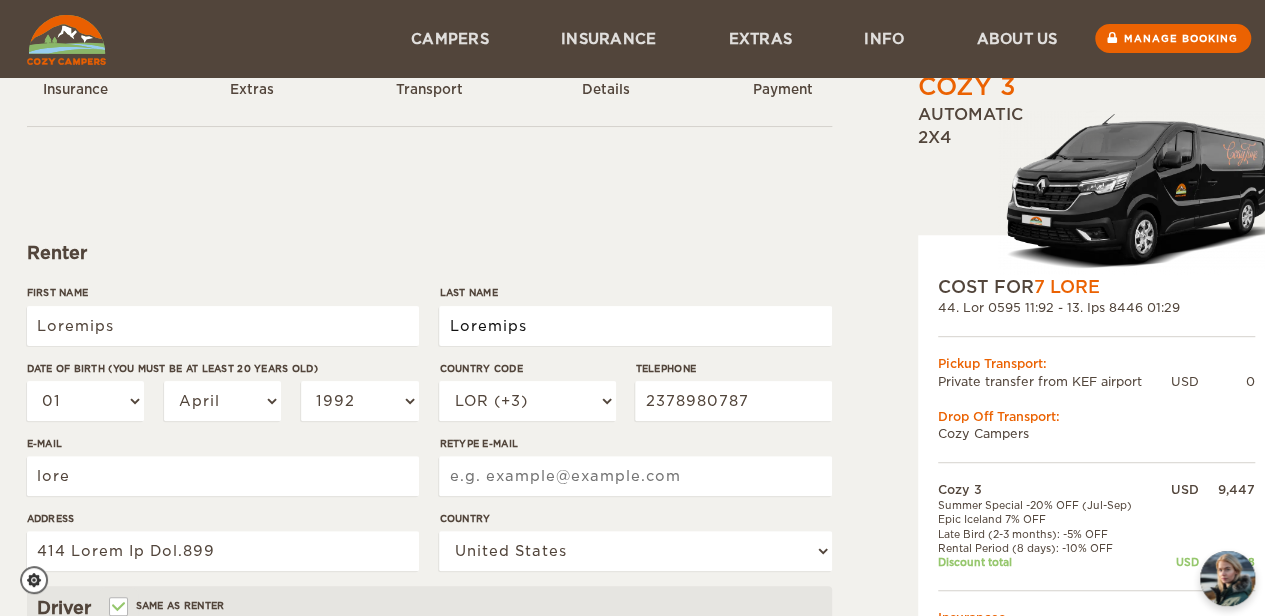click on "Loremips" at bounding box center (635, 326) 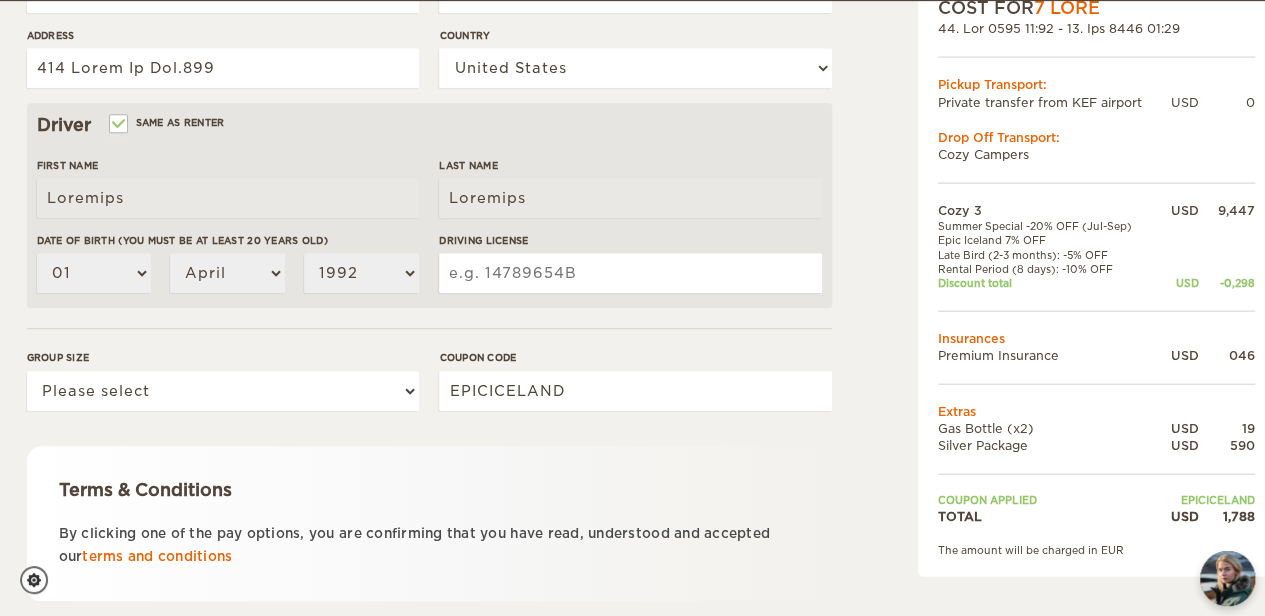 scroll, scrollTop: 555, scrollLeft: 0, axis: vertical 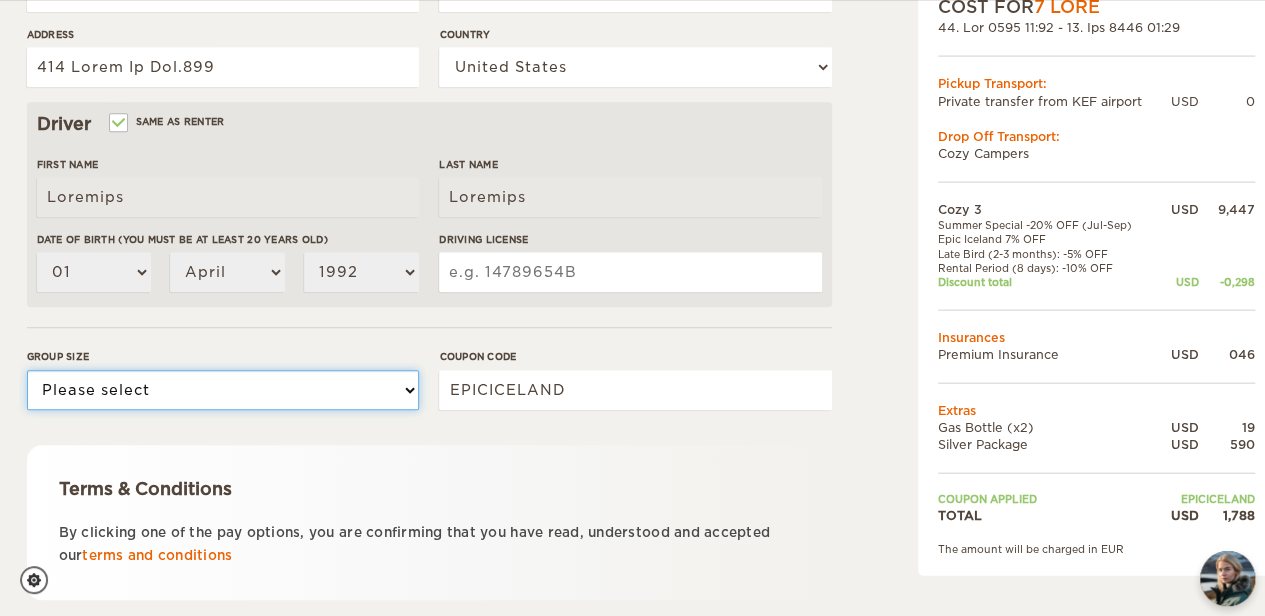 click on "Please select
1 2 3" at bounding box center (223, 390) 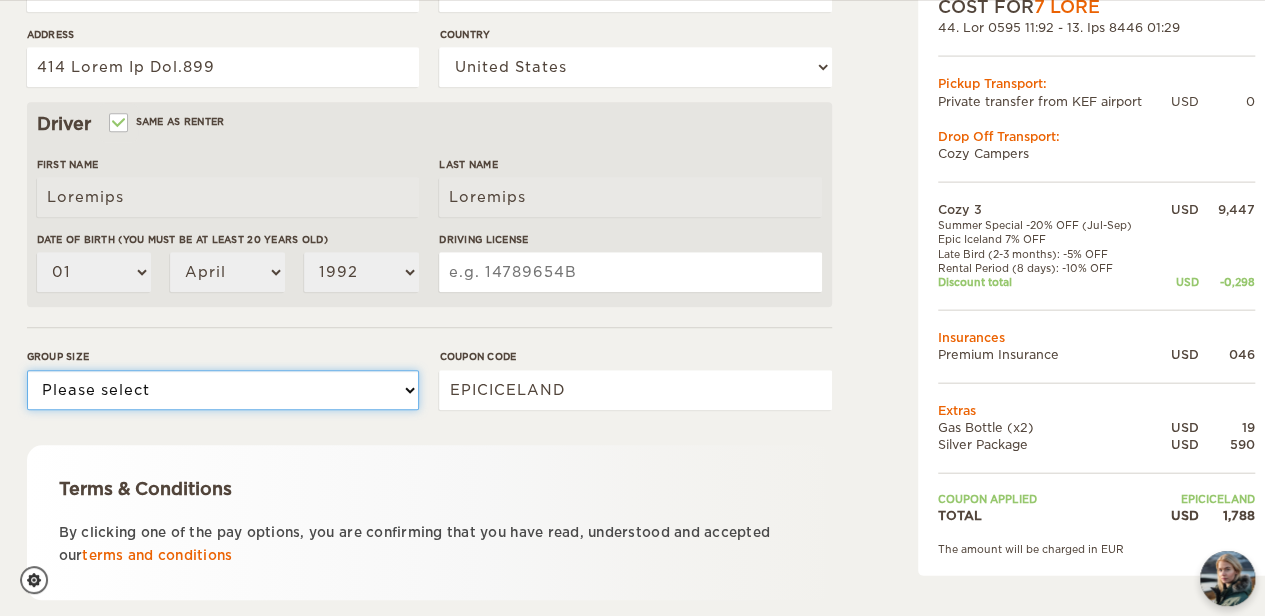 select on "2" 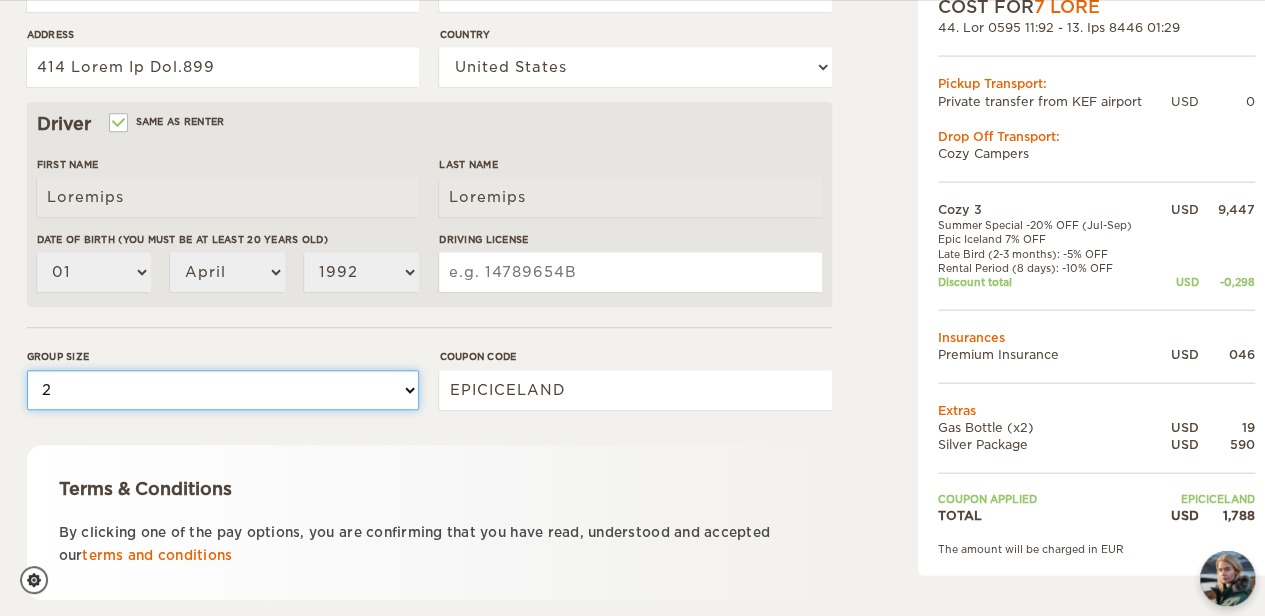 click on "Please select
1 2 3" at bounding box center [223, 390] 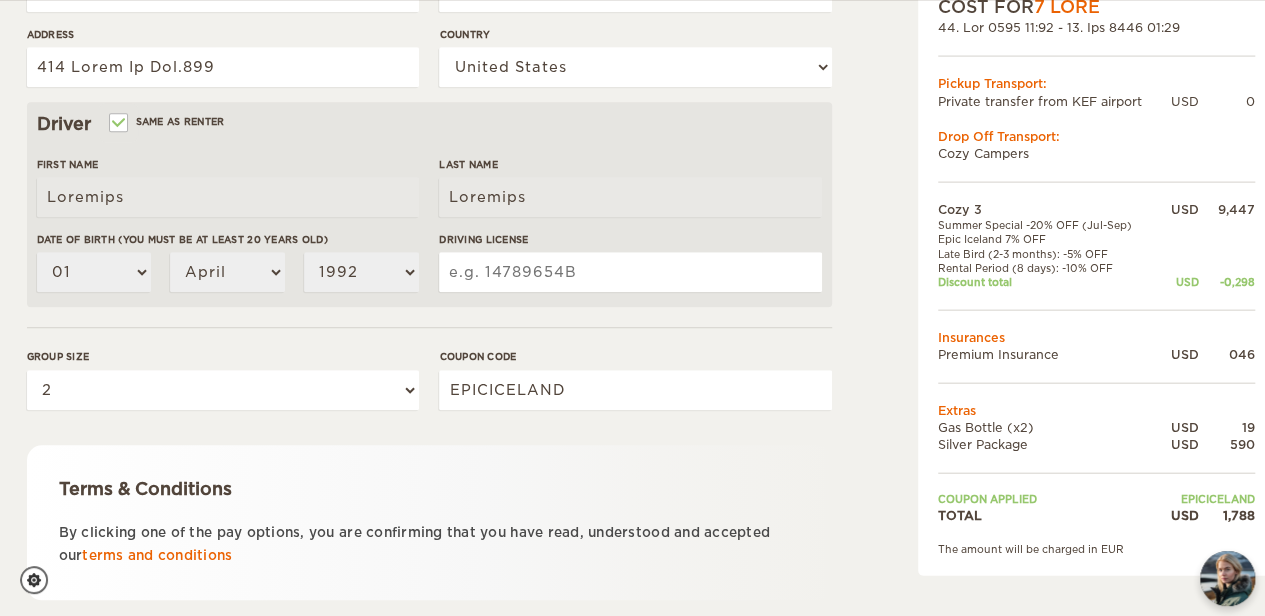 click on "Terms & Conditions
By clicking one of the pay options, you are confirming that you have read, understood and accepted our  terms and conditions" at bounding box center (429, 522) 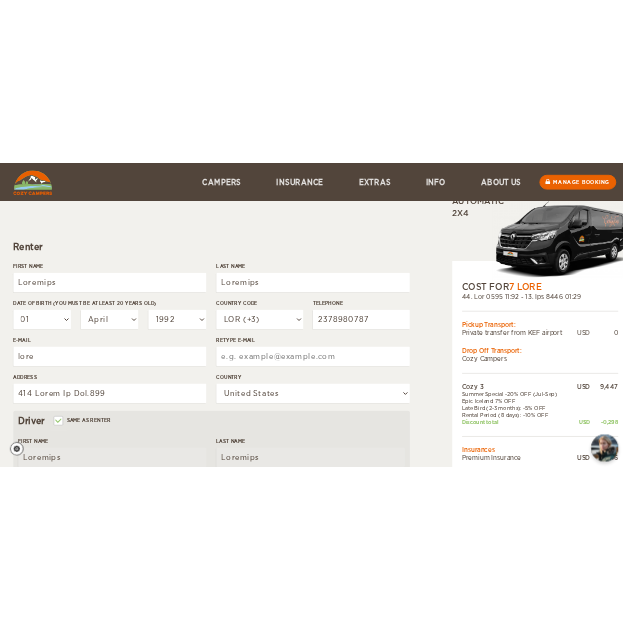 scroll, scrollTop: 154, scrollLeft: 0, axis: vertical 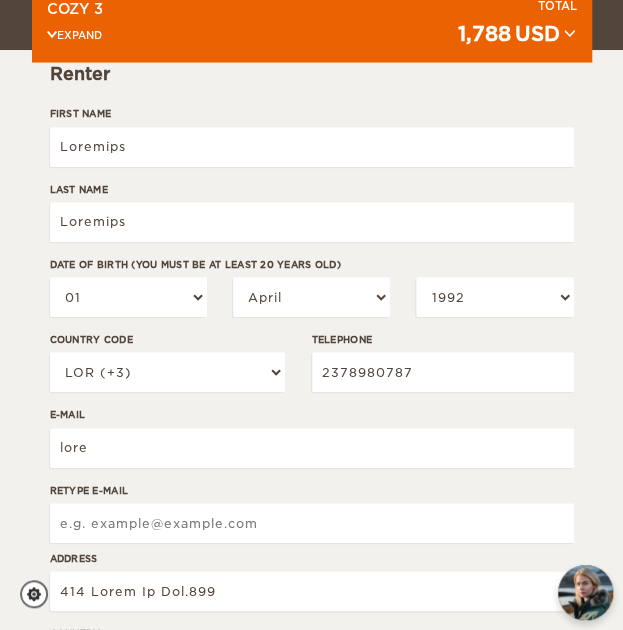 click on "Lore 6
Ipsumd
Sitametc
Adipi
8,927
ELI
Seddoeius 0t9
INCI UTL  1 Etdo
51. Mag 4915 90:95 - 03. Ali 5024 61:74
Enimad Minimveni:
Quisnos exercita ulla LAB nisiali
EXE
9
Comm Con Duisautei:
Inre Volupta" at bounding box center [311, 762] 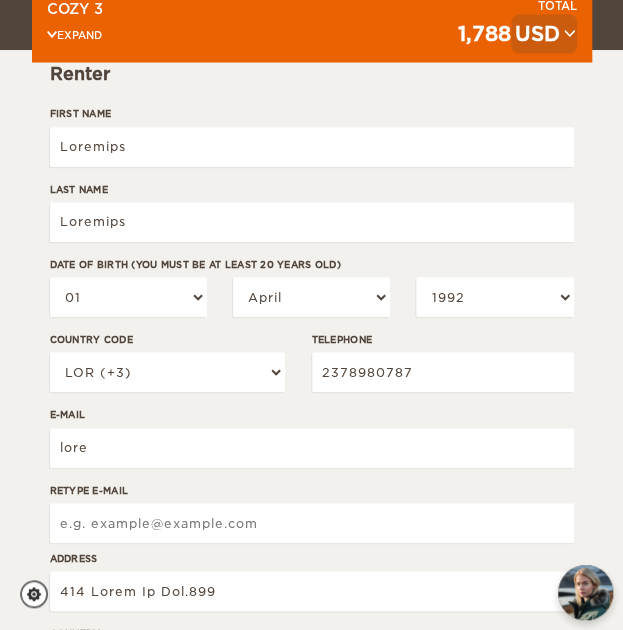 click at bounding box center (569, 34) 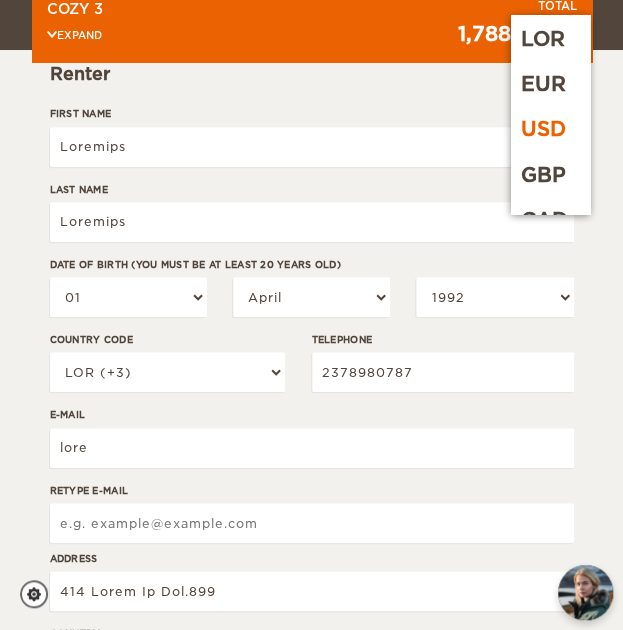 click on "USD" at bounding box center [550, 129] 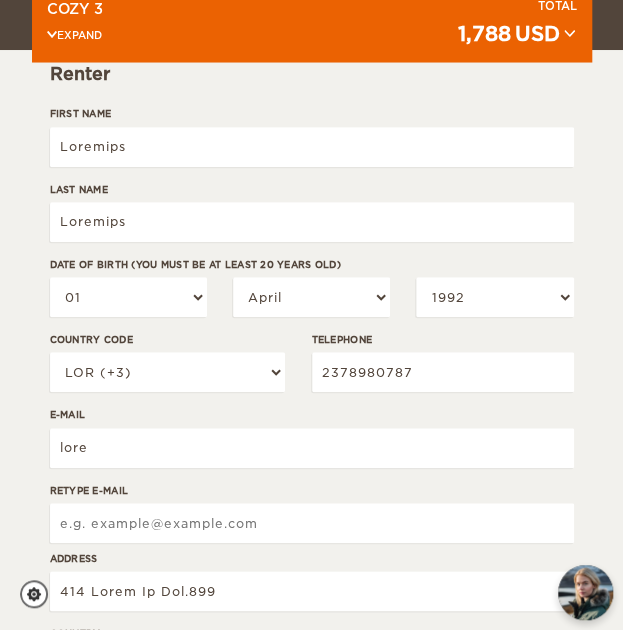 click on "Expand" at bounding box center (75, 34) 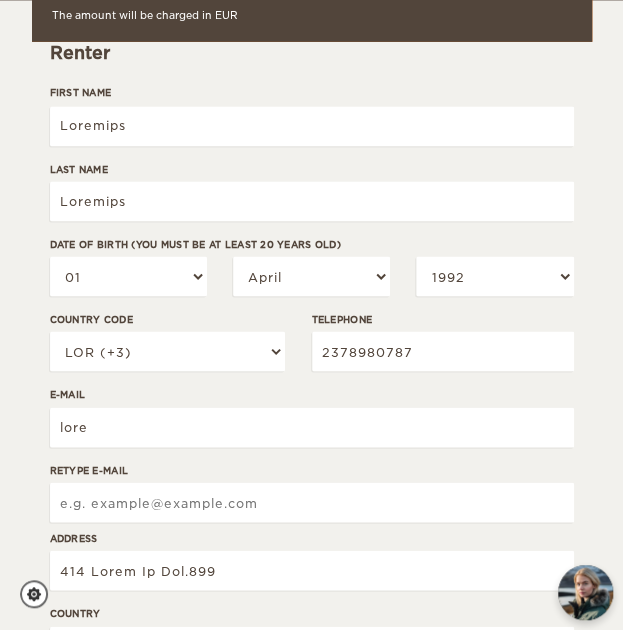 scroll, scrollTop: 781, scrollLeft: 0, axis: vertical 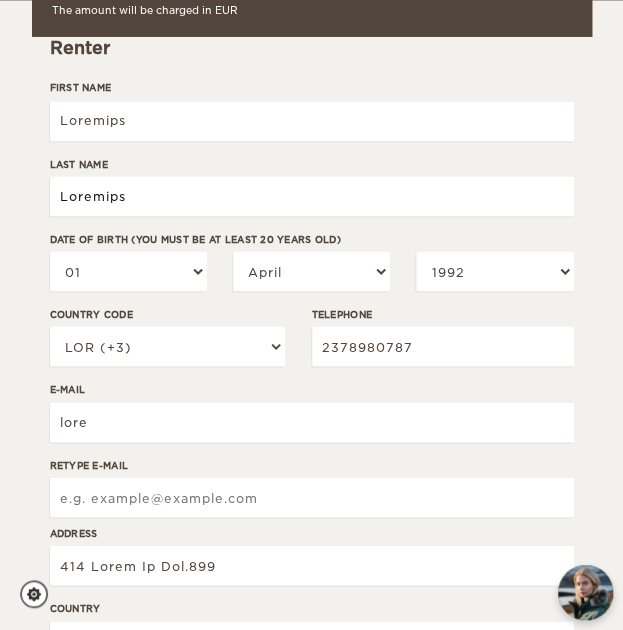 click on "Loremips" at bounding box center [312, 196] 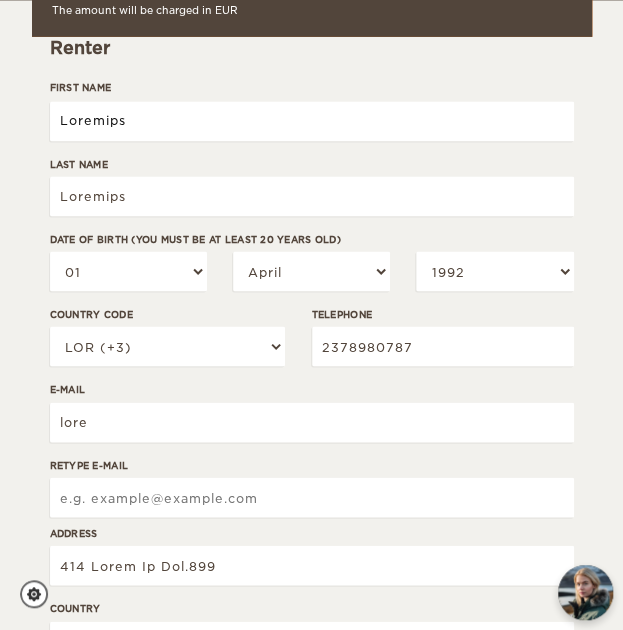 click on "Loremips" at bounding box center (312, 121) 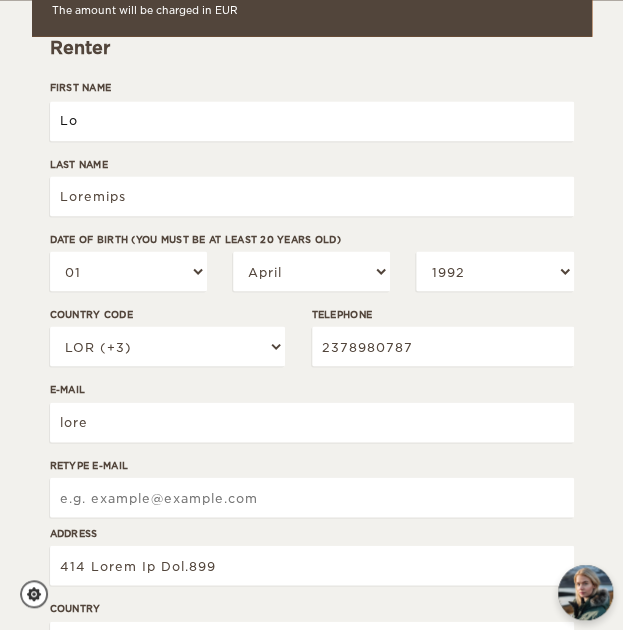 type on "Loremip" 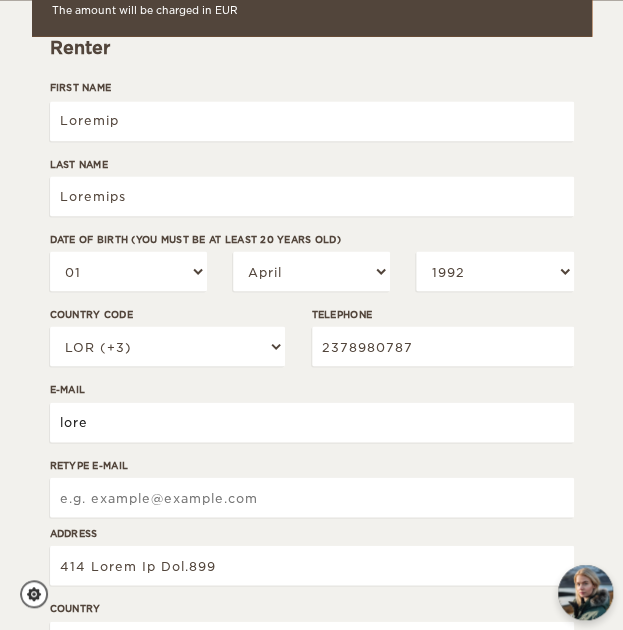 click on "lore" at bounding box center (312, 422) 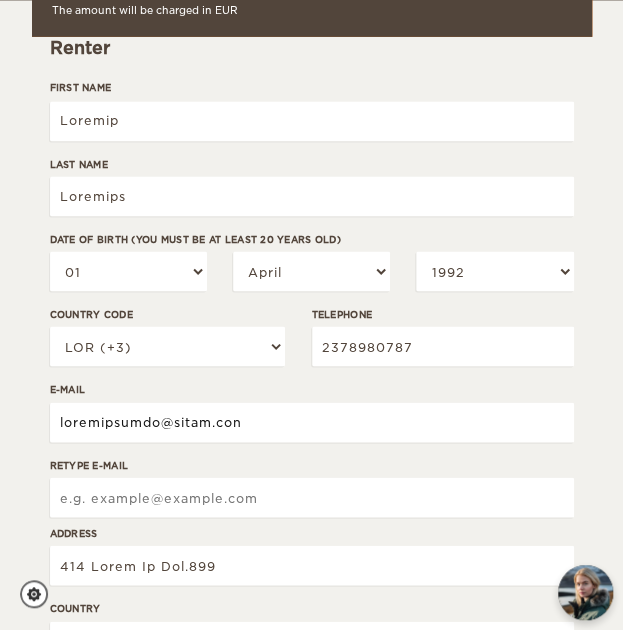 type on "loremipsumdo@sitam.con" 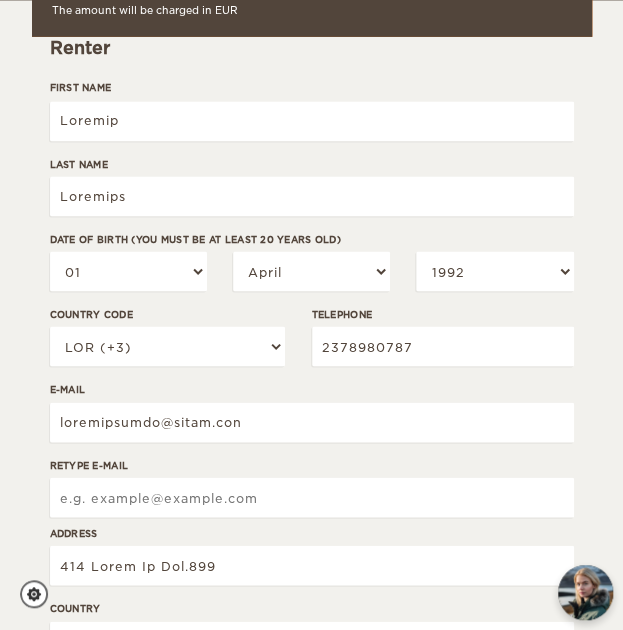 click on "Retype E-mail" at bounding box center [312, 497] 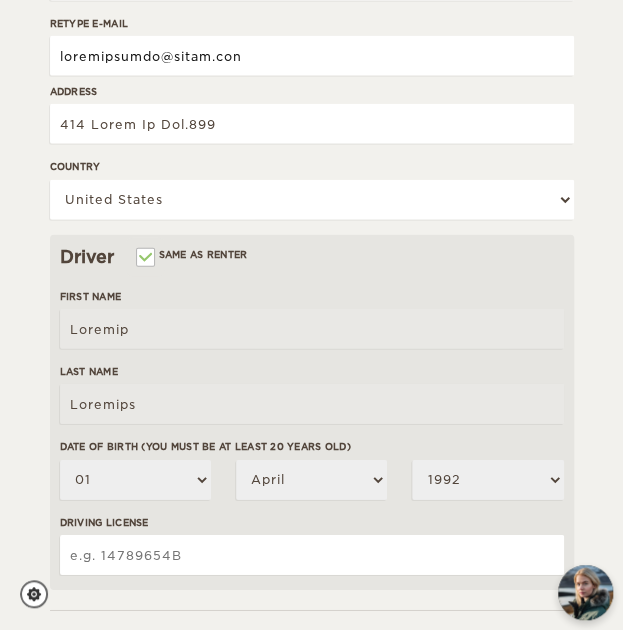 scroll, scrollTop: 1222, scrollLeft: 0, axis: vertical 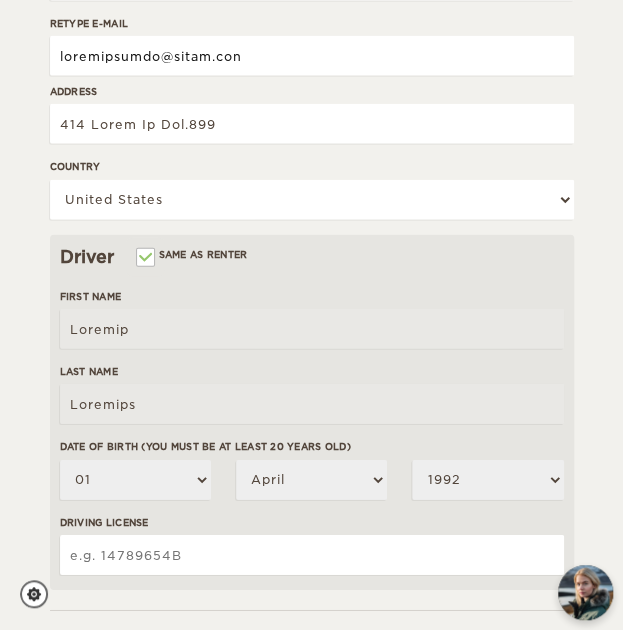 type on "loremipsumdo@sitam.con" 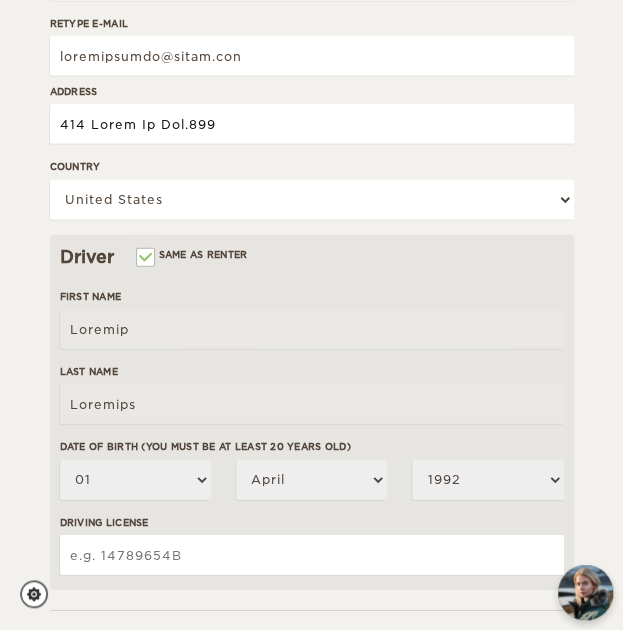 click on "414 Lorem Ip Dol.899" at bounding box center (312, 124) 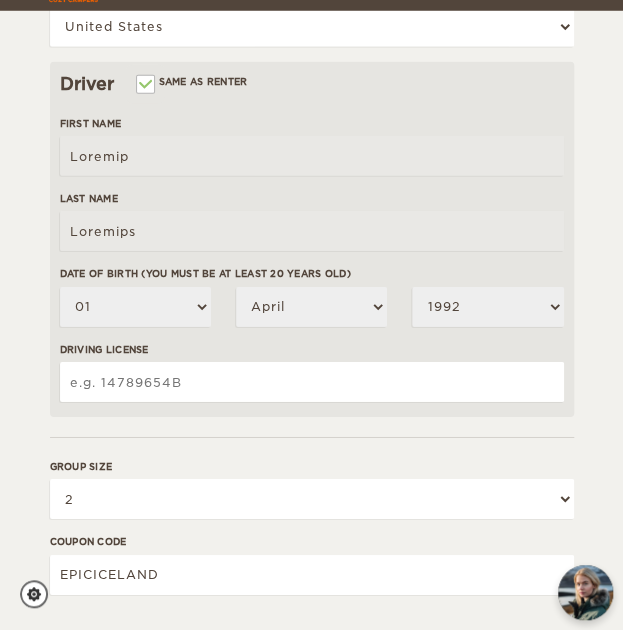 scroll, scrollTop: 1406, scrollLeft: 0, axis: vertical 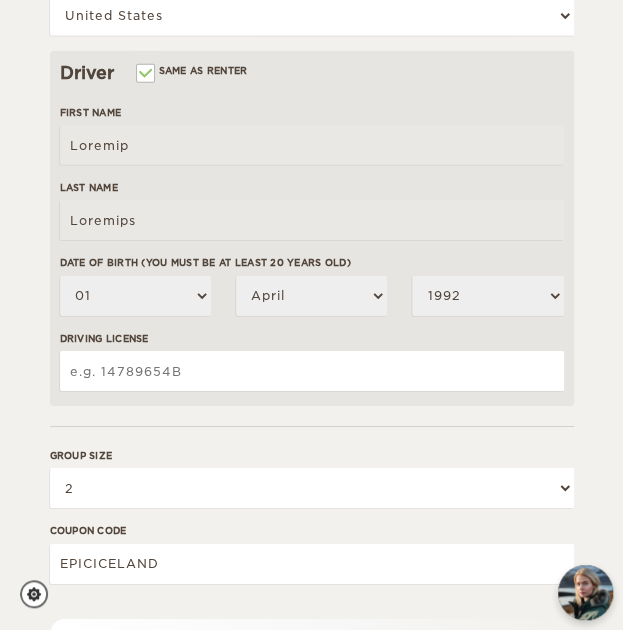 type on "363 Lorem Ip Dol.183 Sitametc, AD 89110" 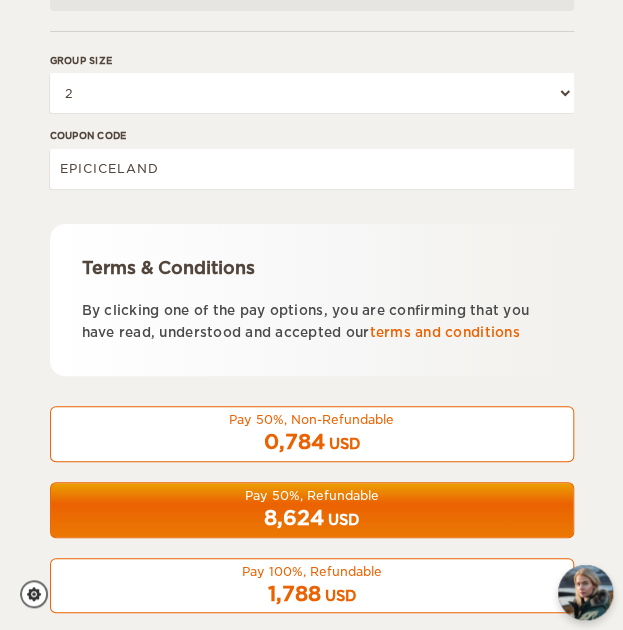 scroll, scrollTop: 1802, scrollLeft: 0, axis: vertical 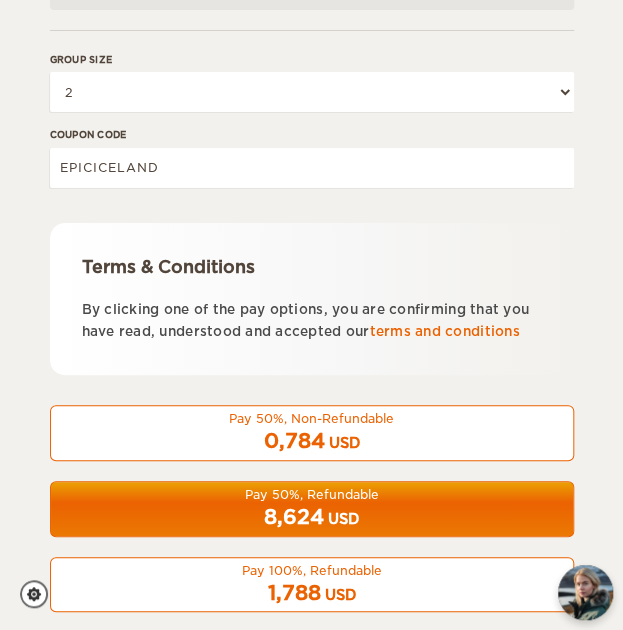 type on "280687649" 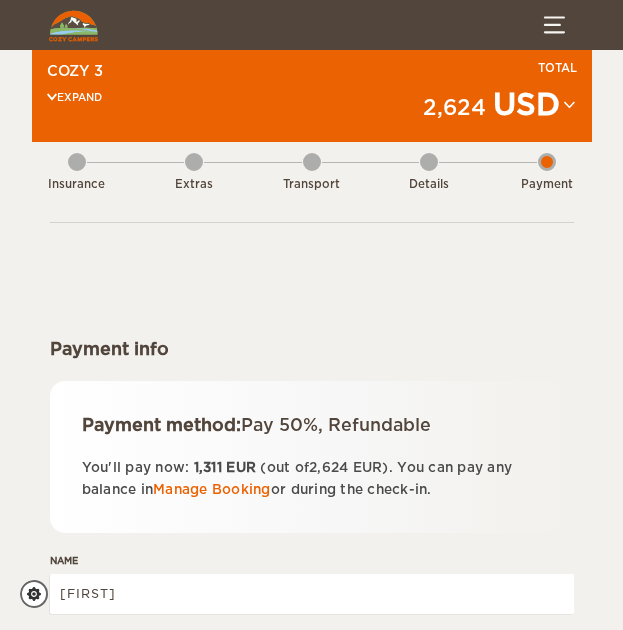 scroll, scrollTop: 0, scrollLeft: 0, axis: both 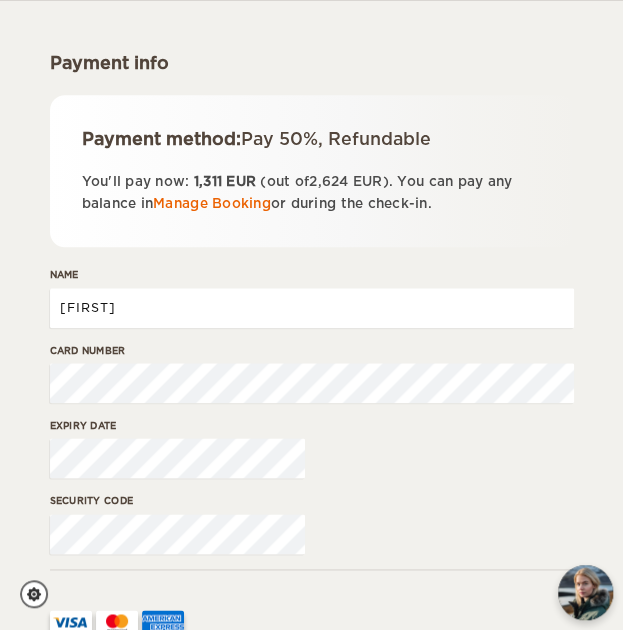 click on "[FIRST]" at bounding box center (312, 308) 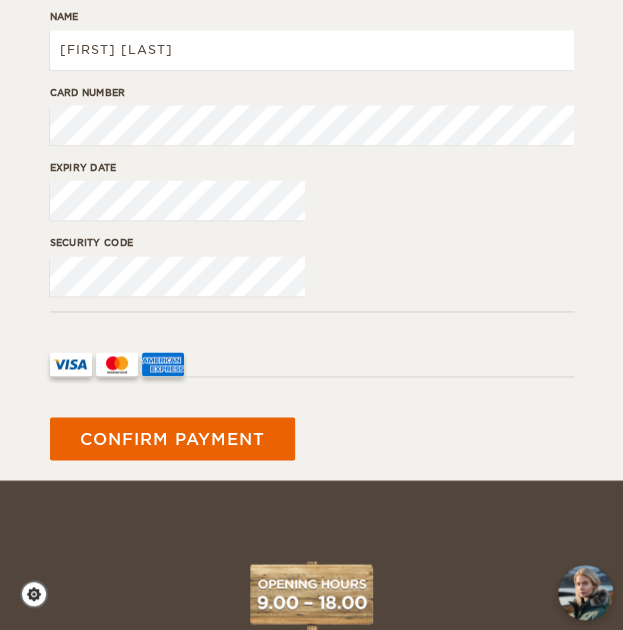 scroll, scrollTop: 545, scrollLeft: 0, axis: vertical 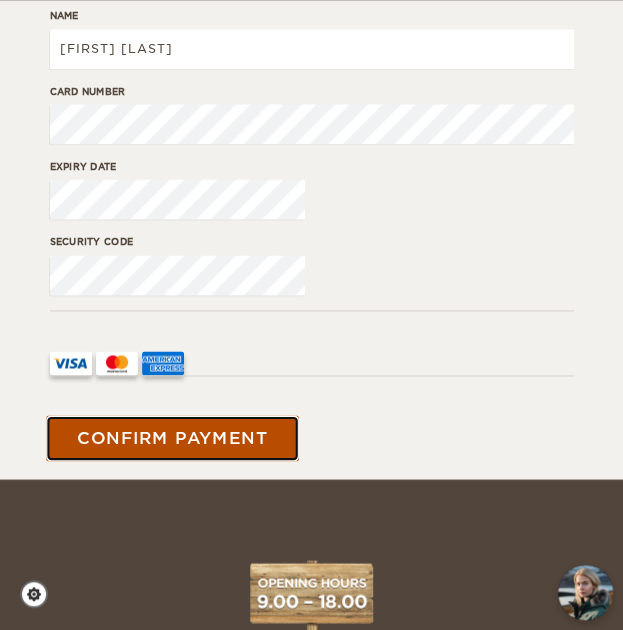 click on "Confirm payment" at bounding box center (172, 437) 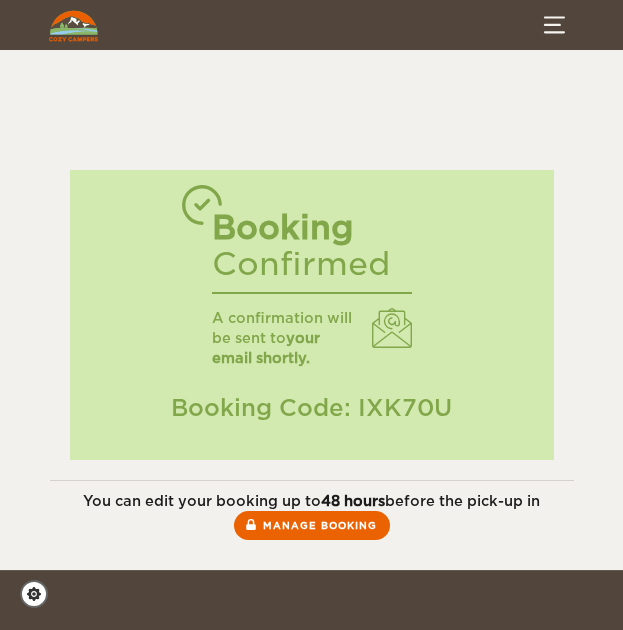 scroll, scrollTop: 0, scrollLeft: 0, axis: both 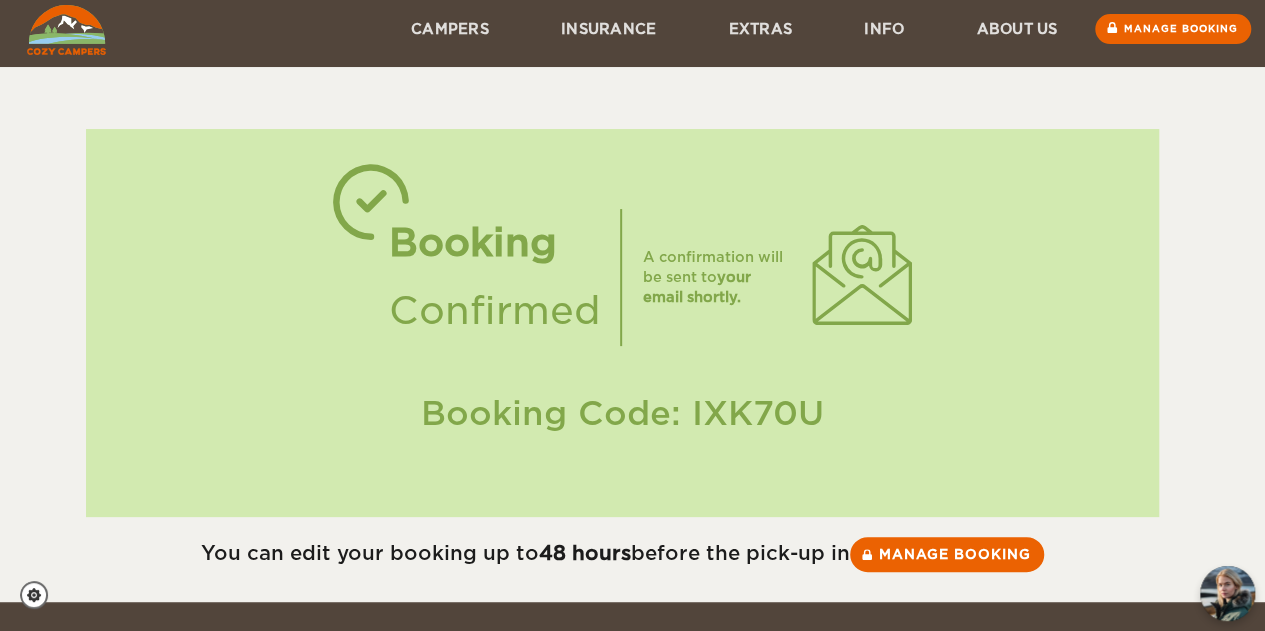 click on "Booking
Confirmed
A confirmation will be sent to  your email shortly.
Booking Code: [BOOKING_CODE]
You can edit your booking up to  48 hours  before the pick-up in
Manage booking
[UUID]" at bounding box center (623, 305) 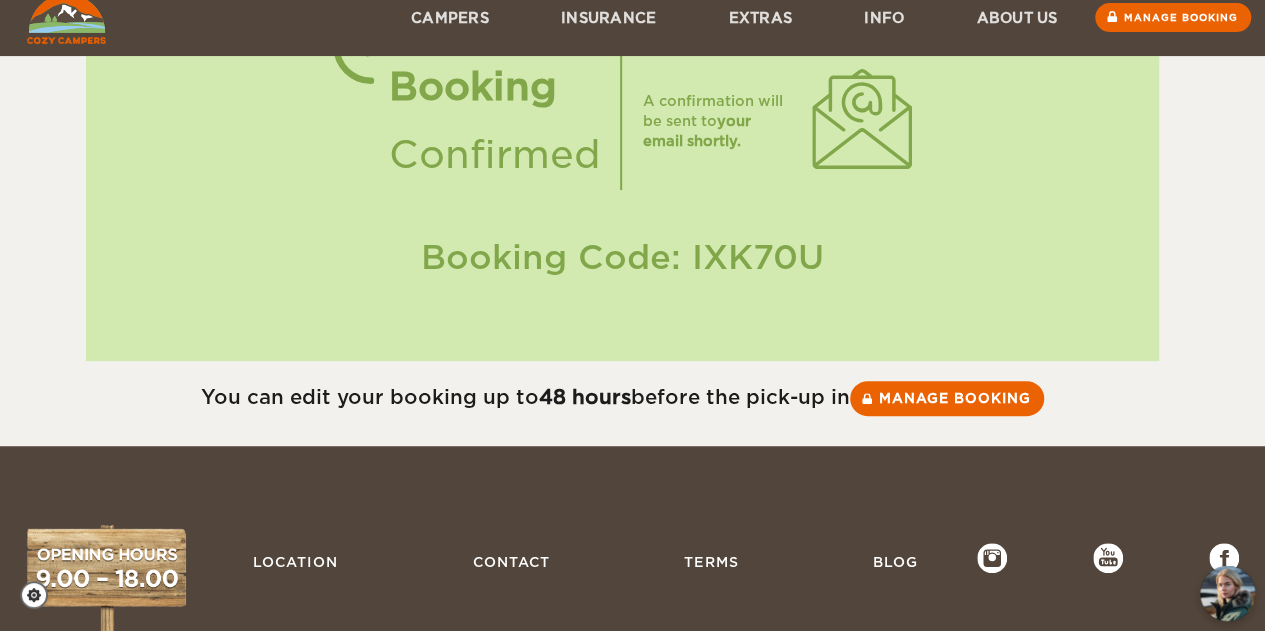 scroll, scrollTop: 297, scrollLeft: 0, axis: vertical 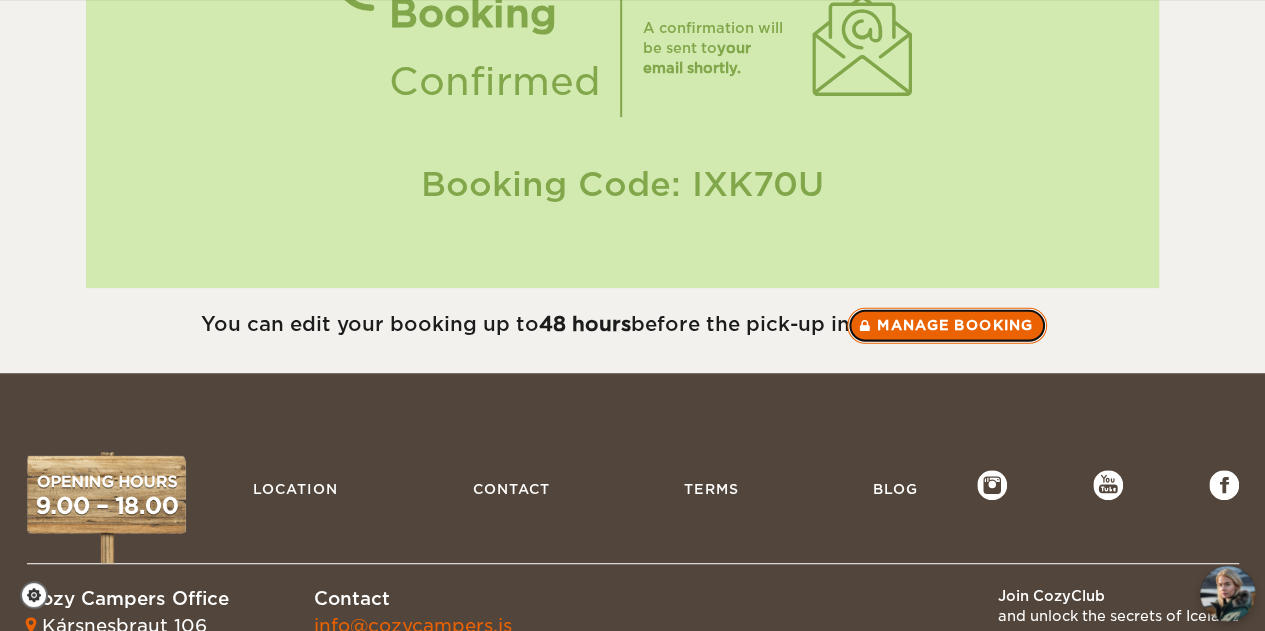 click on "Manage booking" at bounding box center [947, 325] 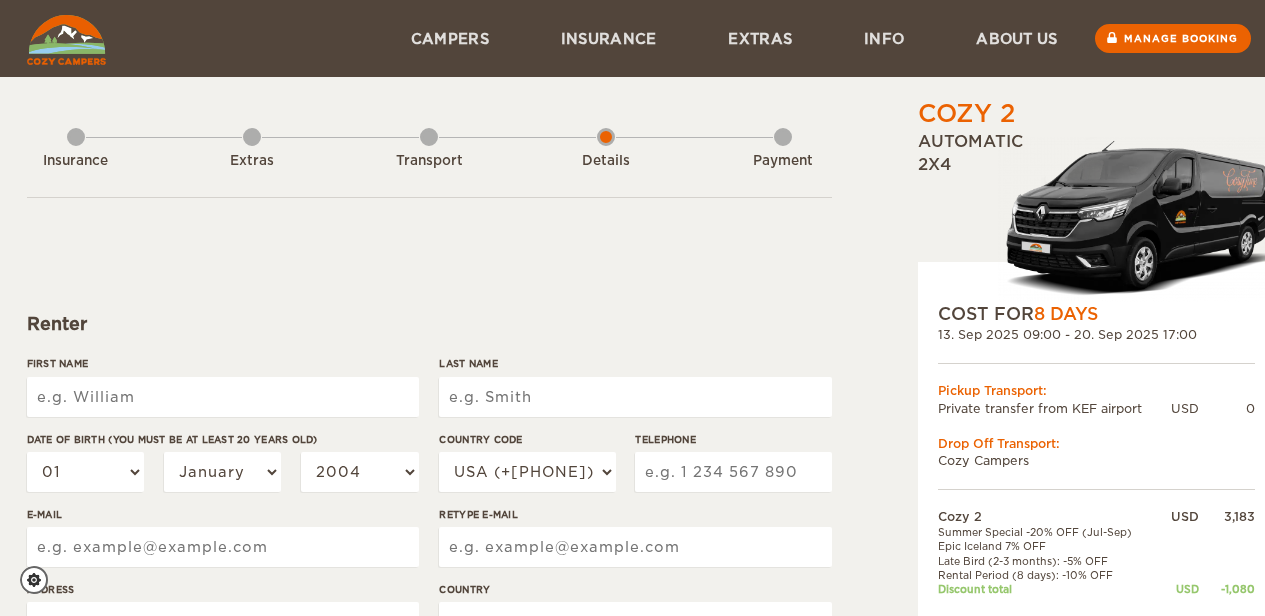 scroll, scrollTop: 0, scrollLeft: 0, axis: both 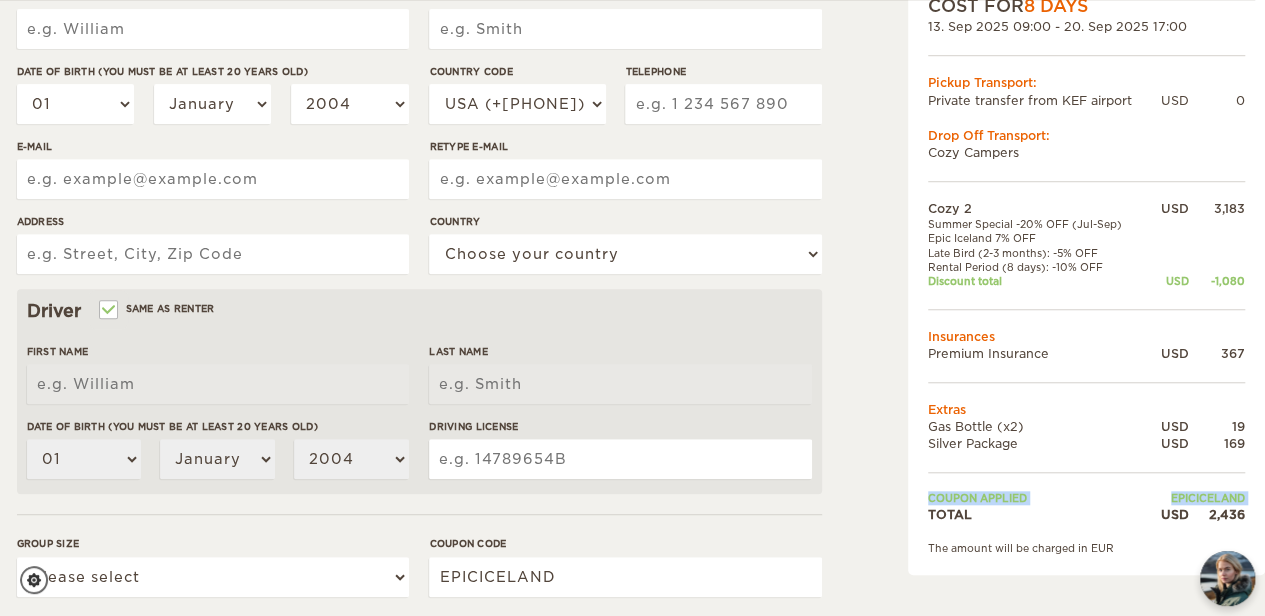 drag, startPoint x: 938, startPoint y: 509, endPoint x: 1248, endPoint y: 515, distance: 310.05804 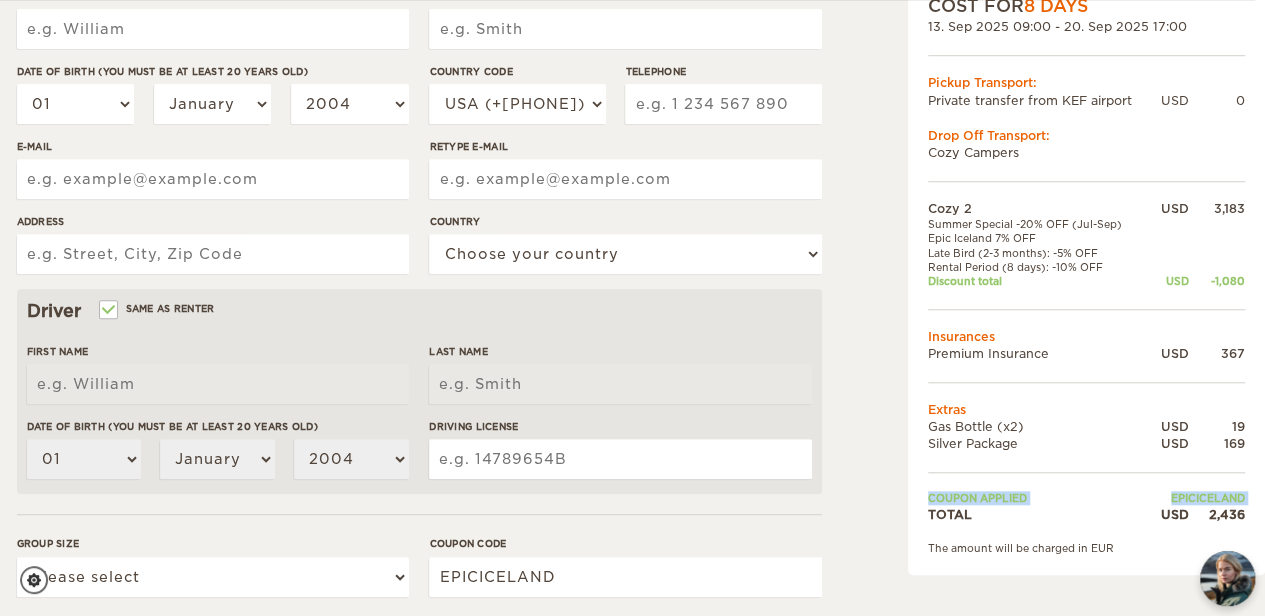 click on "COST FOR  8 Days
13. Sep 2025 09:00 - 20. Sep 2025 17:00
Pickup Transport:
Private transfer from KEF airport
USD
0
Drop Off Transport:
Cozy Campers
Cozy 2
USD
3,183
Summer Special -20% OFF (Jul-Sep)
Epic Iceland 7% OFF
Late Bird (2-3 months): -5% OFF
Rental Period (8 days): -10% OFF
Discount total
USD
-1,080
Insurances
Premium Insurance" at bounding box center (1086, 264) 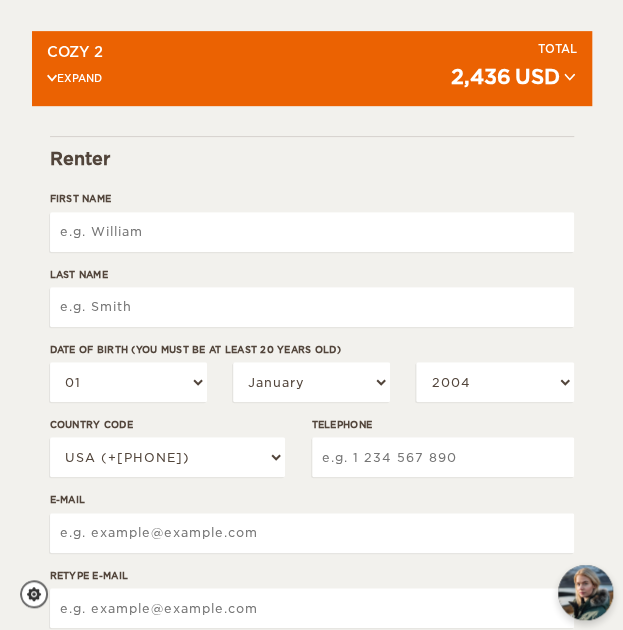 scroll, scrollTop: 0, scrollLeft: 0, axis: both 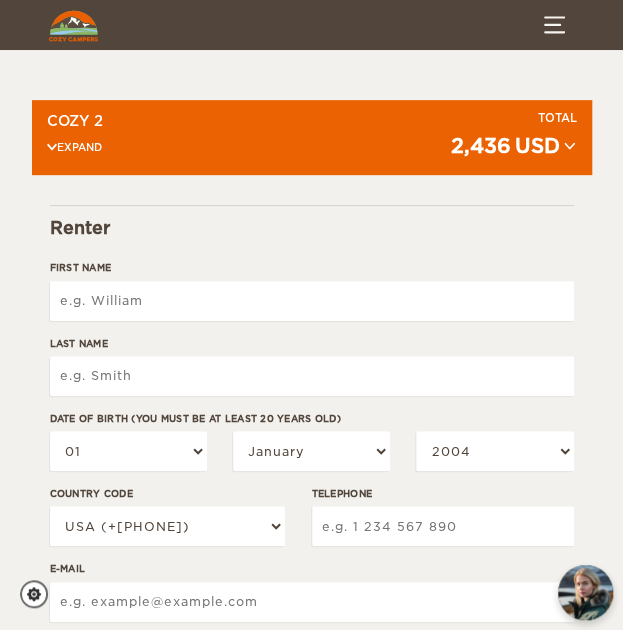 click at bounding box center [52, 147] 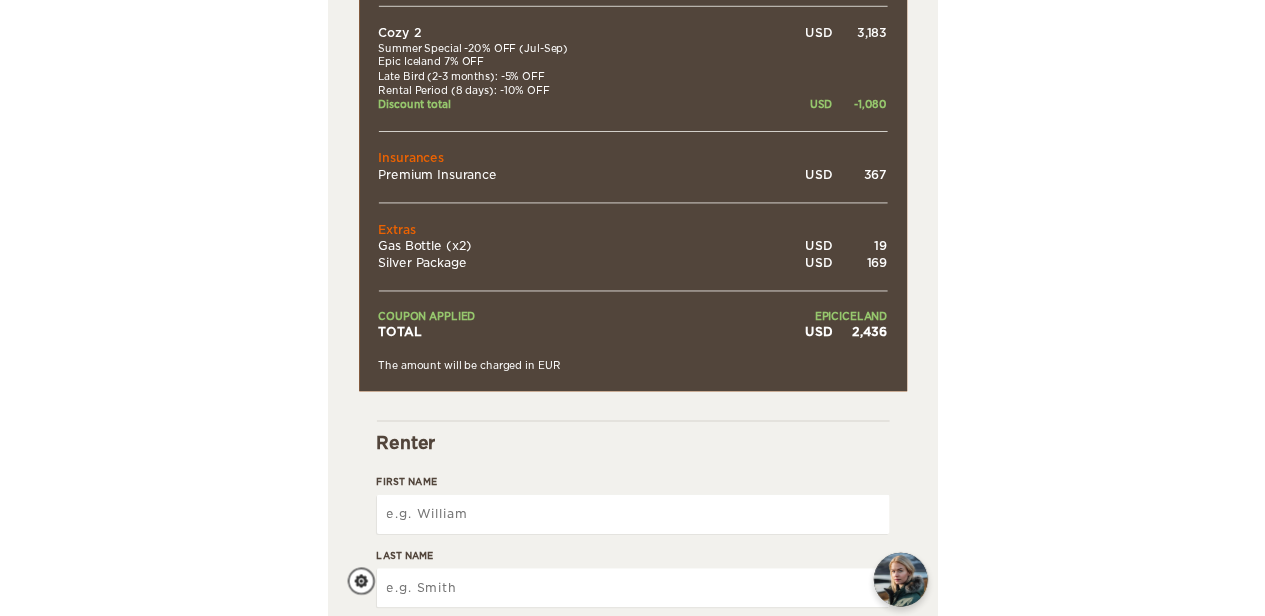 scroll, scrollTop: 410, scrollLeft: 0, axis: vertical 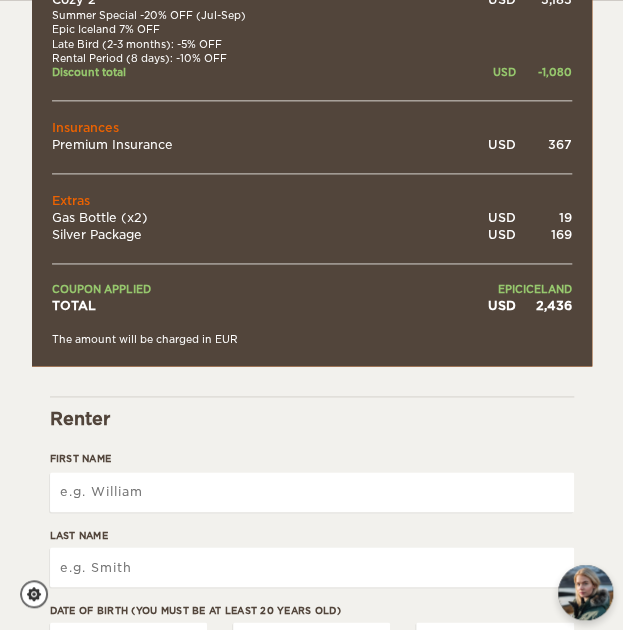 click on "EPICICELAND" at bounding box center (492, 289) 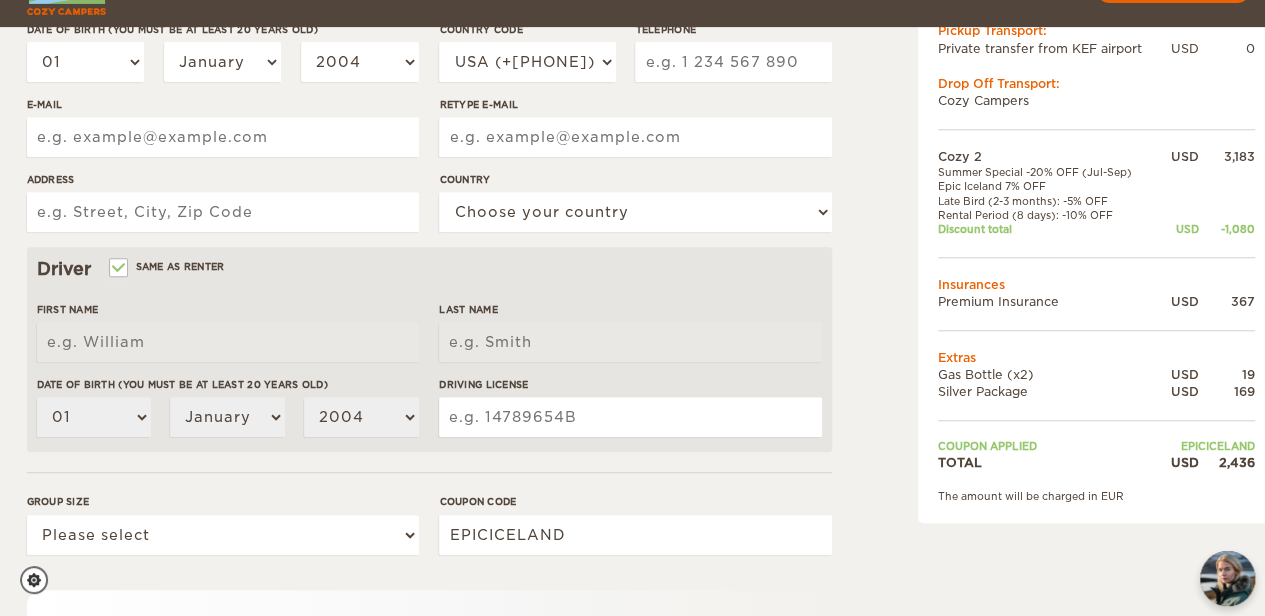 click on "Cozy 2
Expand
Collapse
Total
2,436
USD
Automatic 2x4
COST FOR  8 Days
13. Sep 2025 09:00 - 20. Sep 2025 17:00
Pickup Transport:
Private transfer from KEF airport
USD
0
Drop Off Transport:
Cozy Campers" at bounding box center [1045, 278] 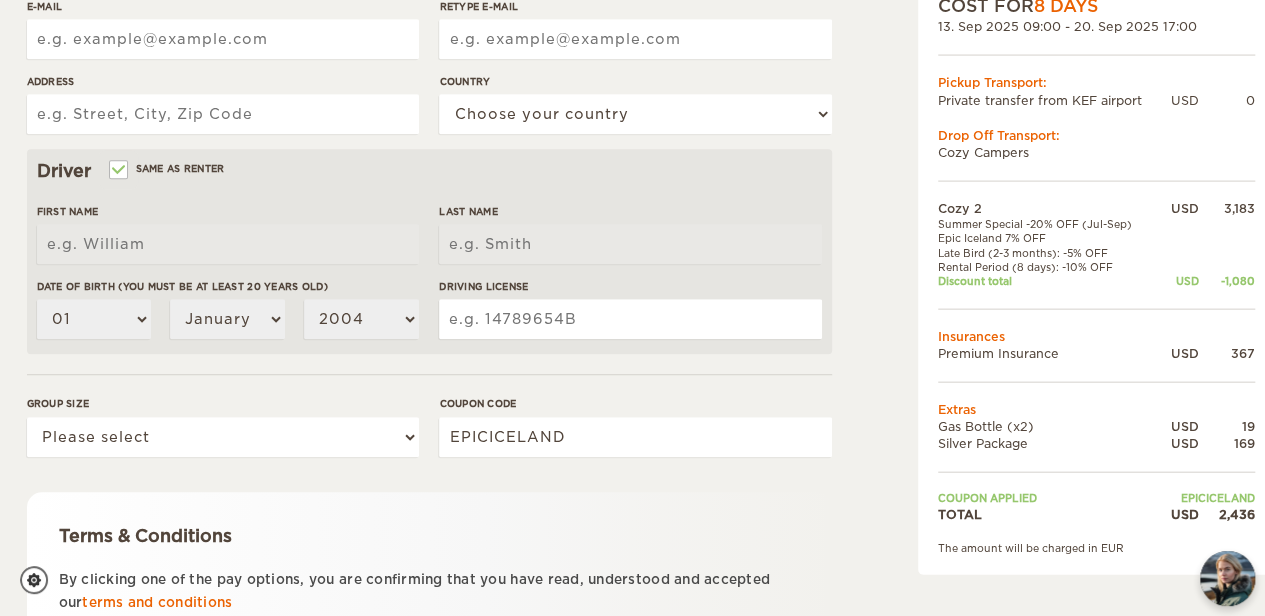 scroll, scrollTop: 509, scrollLeft: 0, axis: vertical 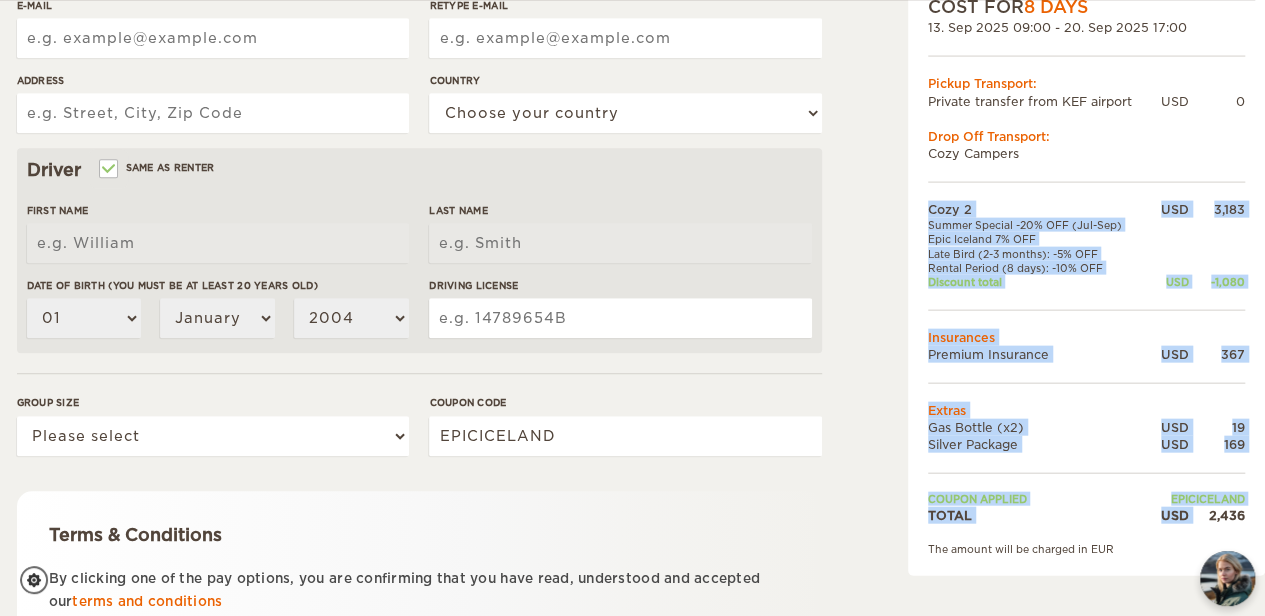 drag, startPoint x: 1221, startPoint y: 513, endPoint x: 1247, endPoint y: 508, distance: 26.476404 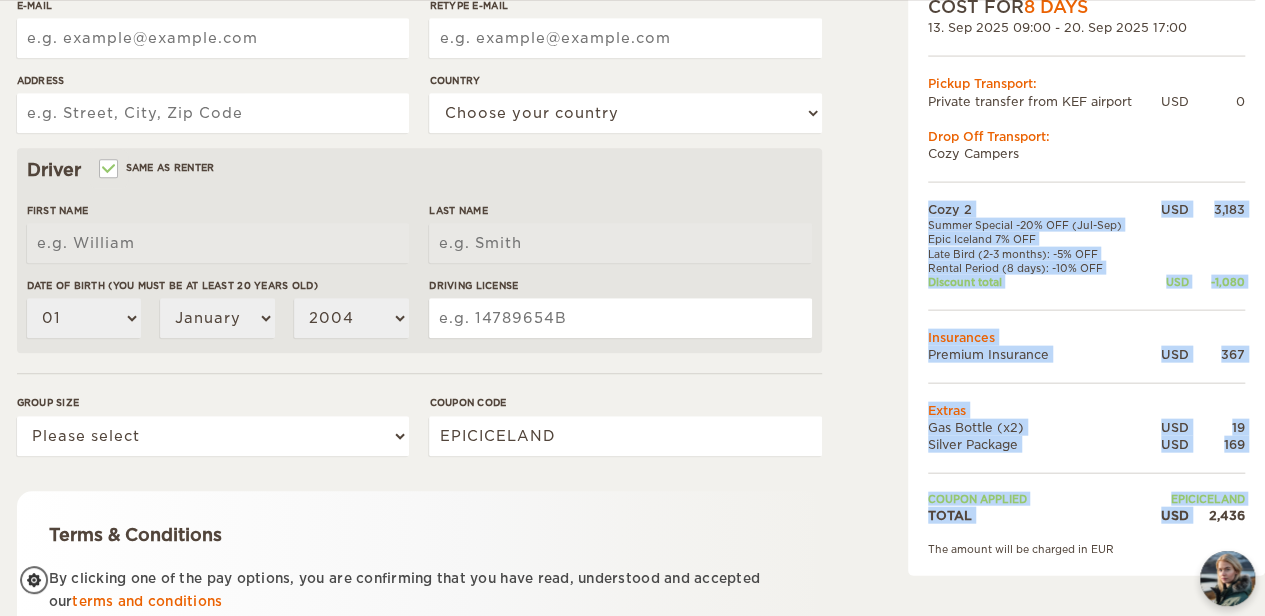 click on "COST FOR  8 Days
13. Sep 2025 09:00 - 20. Sep 2025 17:00
Pickup Transport:
Private transfer from KEF airport
USD
0
Drop Off Transport:
Cozy Campers
Cozy 2
USD
3,183
Summer Special -20% OFF (Jul-Sep)
Epic Iceland 7% OFF
Late Bird (2-3 months): -5% OFF
Rental Period (8 days): -10% OFF
Discount total
USD
-1,080
Insurances
Premium Insurance" at bounding box center [1086, 264] 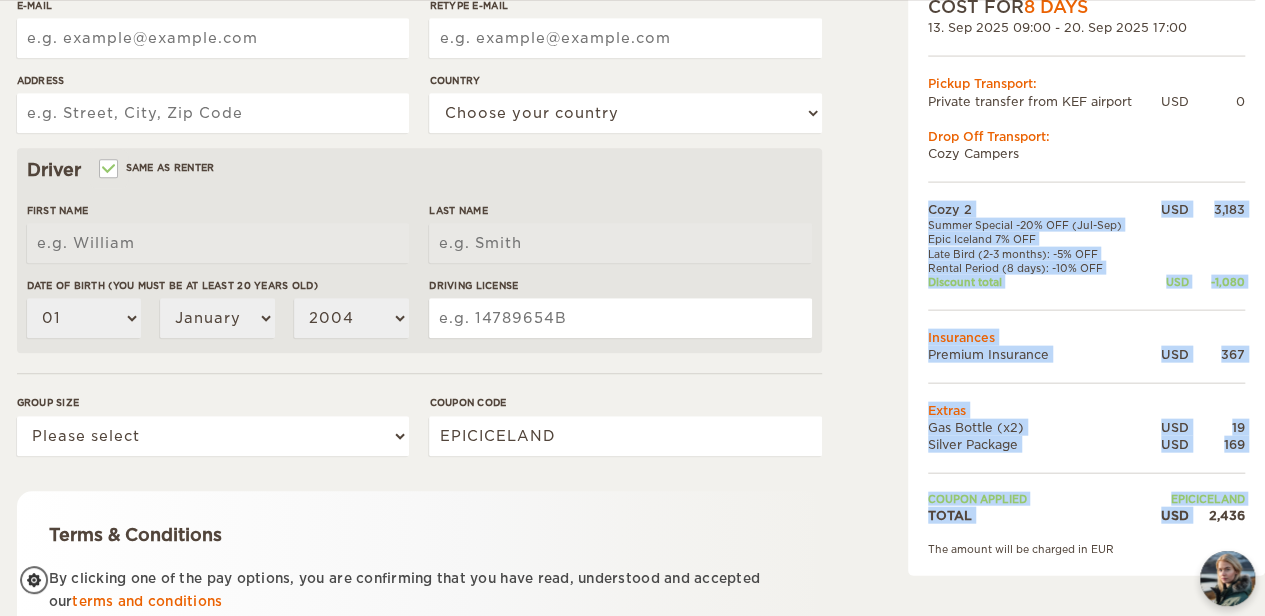 copy on "Cozy 2
USD
3,183
Summer Special -20% OFF (Jul-Sep)
Epic Iceland 7% OFF
Late Bird (2-3 months): -5% OFF
Rental Period (8 days): -10% OFF
Discount total
USD
-1,080
Insurances
Premium Insurance
USD
367
Extras
Gas Bottle 			 (x2)
USD
19
Silver Package
USD
169
Coupon applied
EPICICELAND
TOTAL
USD" 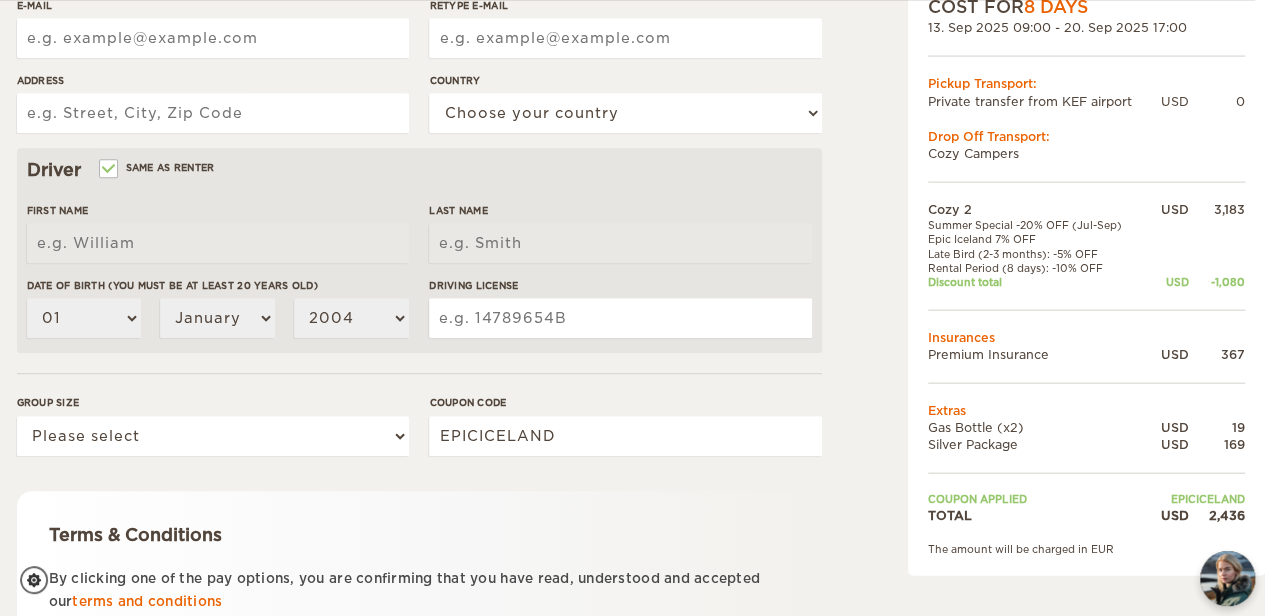 click on "Cozy 2
Expand
Collapse
Total
2,436
USD
Automatic 2x4
COST FOR  8 Days
13. Sep 2025 09:00 - 20. Sep 2025 17:00
Pickup Transport:
Private transfer from KEF airport
USD
0
Drop Off Transport:
Cozy Campers" at bounding box center (1035, 179) 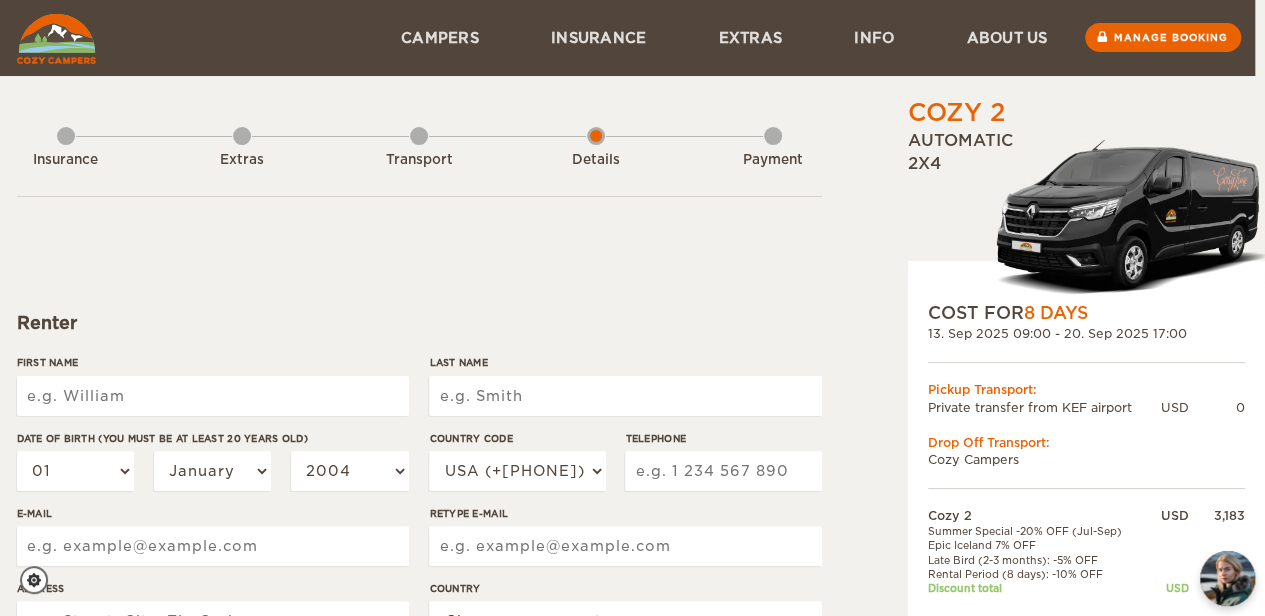 scroll, scrollTop: 0, scrollLeft: 10, axis: horizontal 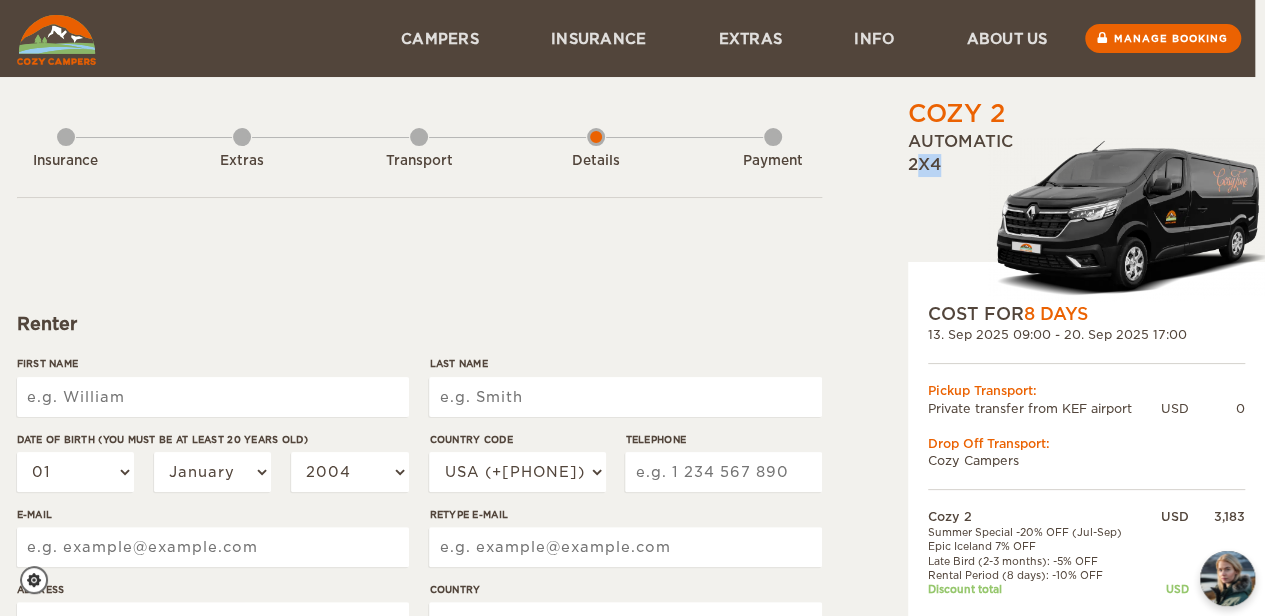 drag, startPoint x: 929, startPoint y: 185, endPoint x: 956, endPoint y: 194, distance: 28.460499 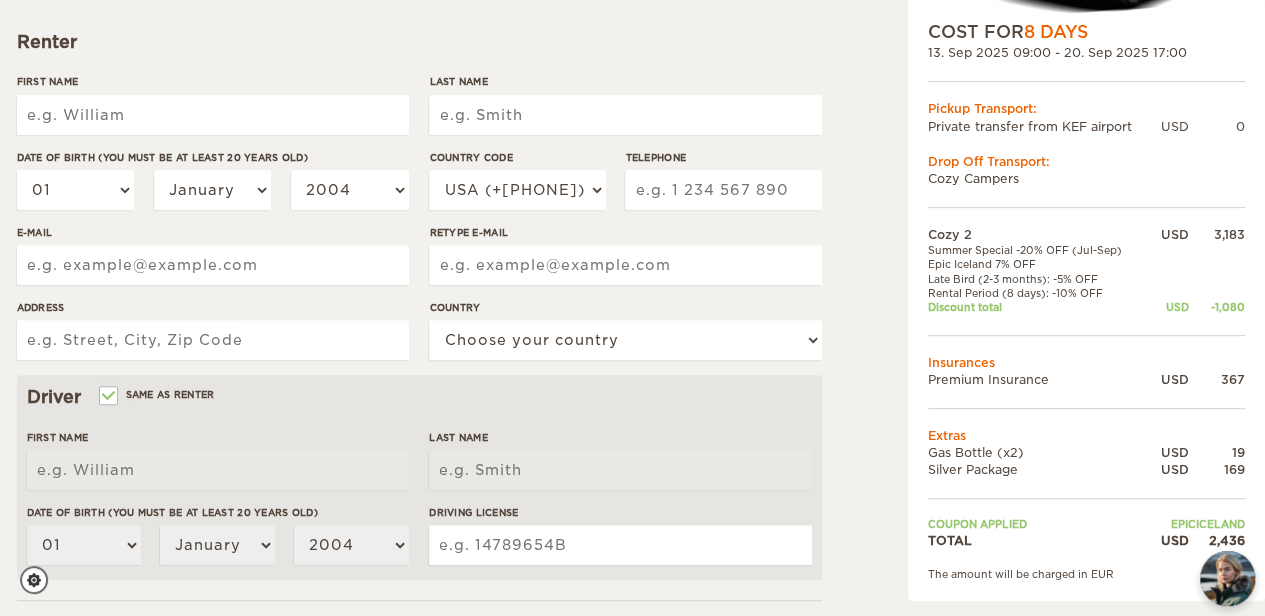 scroll, scrollTop: 683, scrollLeft: 10, axis: both 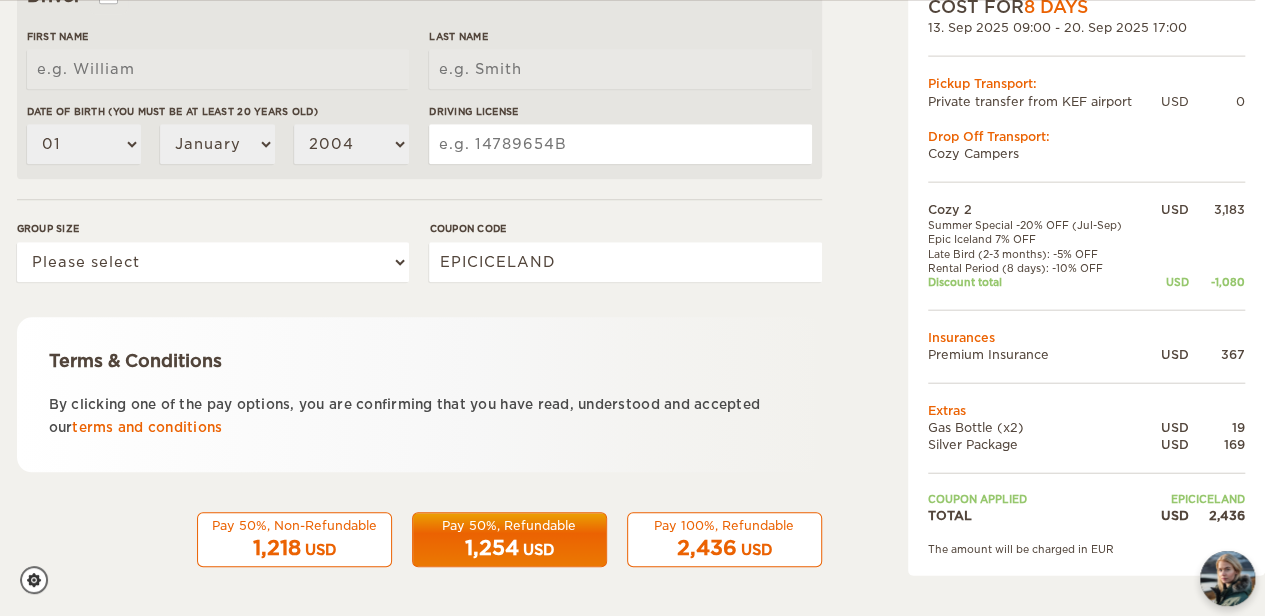 drag, startPoint x: 914, startPoint y: 118, endPoint x: 1156, endPoint y: 536, distance: 482.99896 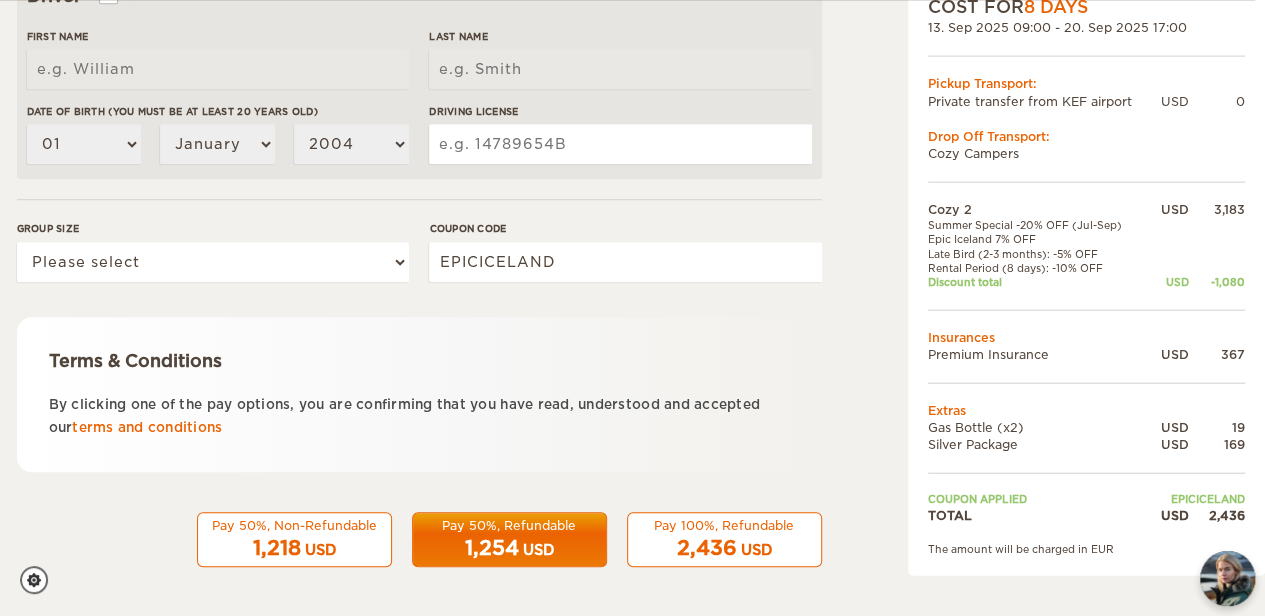 click on "Cozy 2
Expand
Collapse
Total
2,436
USD
Automatic 2x4
COST FOR  8 Days
13. Sep 2025 09:00 - 20. Sep 2025 17:00
Pickup Transport:
Private transfer from KEF airport
USD
0
Drop Off Transport:
Cozy Campers" at bounding box center [1086, 182] 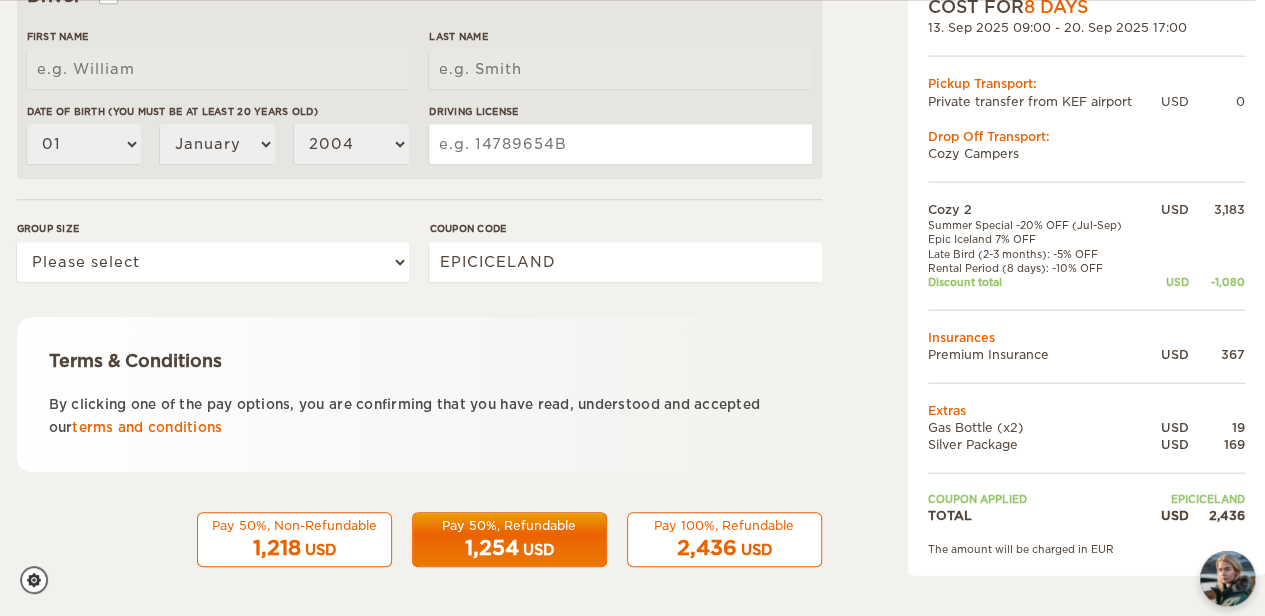 copy on "Cozy 2
Expand
Collapse
Total
2,436
USD
Automatic 2x4
COST FOR  8 Days
13. Sep 2025 09:00 - 20. Sep 2025 17:00
Pickup Transport:
Private transfer from KEF airport
USD
0
Drop Off Transport:
Cozy Campers
Cozy 2
USD
3,183
Summer Special -20% OFF (Jul-Sep)
Epic Iceland 7% OFF
Late Bird (2-3 months): -5% OFF
Rental Period (8 days): -10% OFF
Discount total
USD
-1,080
Insurances
Premium Insurance
USD
367
Extras
Gas Bottle 			 (x2)
USD
19
Silver Package
USD
169
Coupon applied
EPICICELAND
TOTAL
USD
2,436
The amount will be charged in EUR" 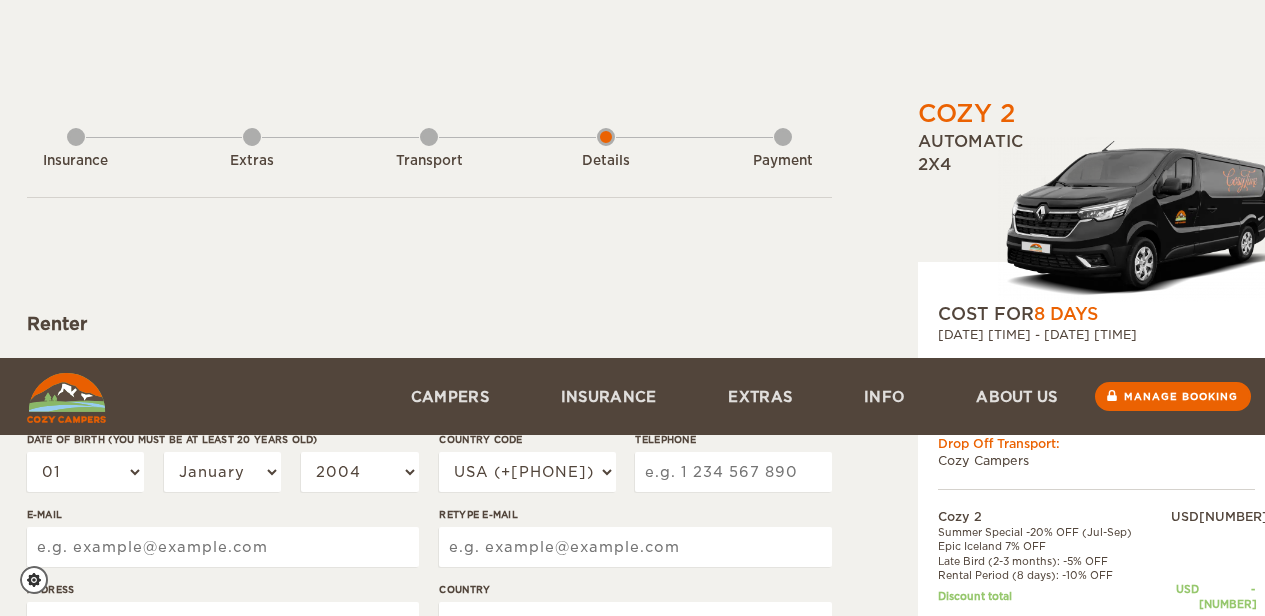 click at bounding box center (66, 398) 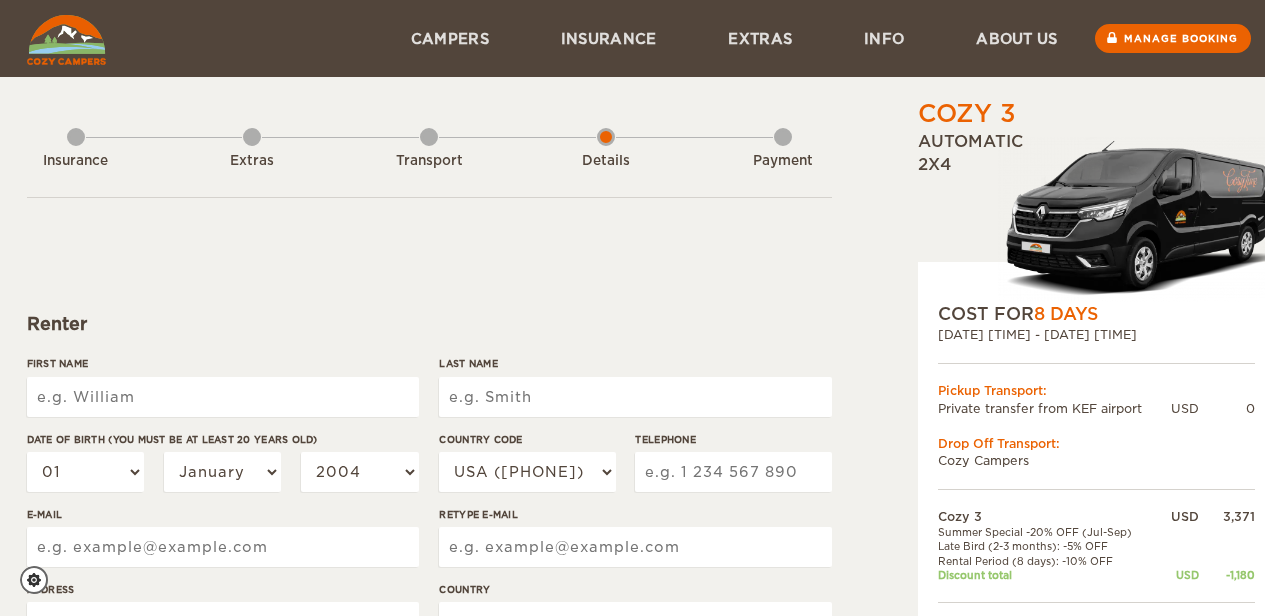 scroll, scrollTop: 0, scrollLeft: 0, axis: both 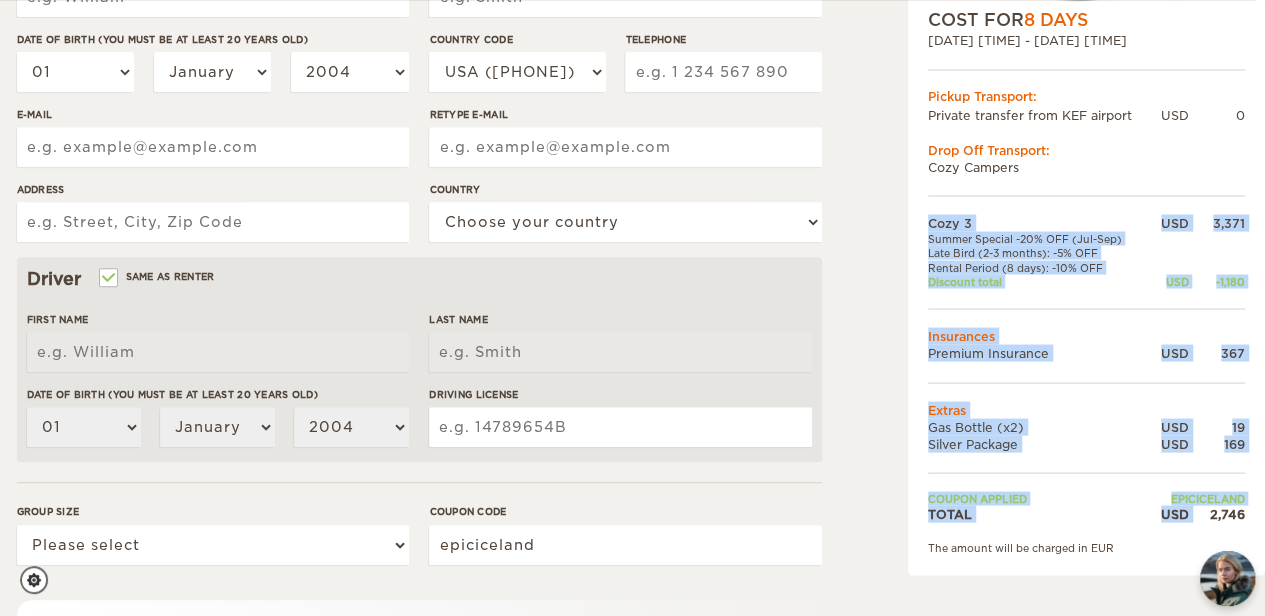 drag, startPoint x: 1220, startPoint y: 516, endPoint x: 1263, endPoint y: 519, distance: 43.104523 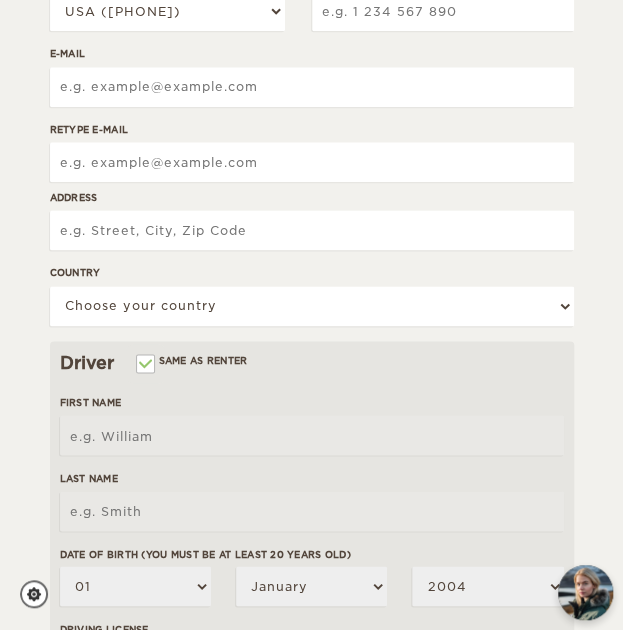 scroll, scrollTop: 0, scrollLeft: 0, axis: both 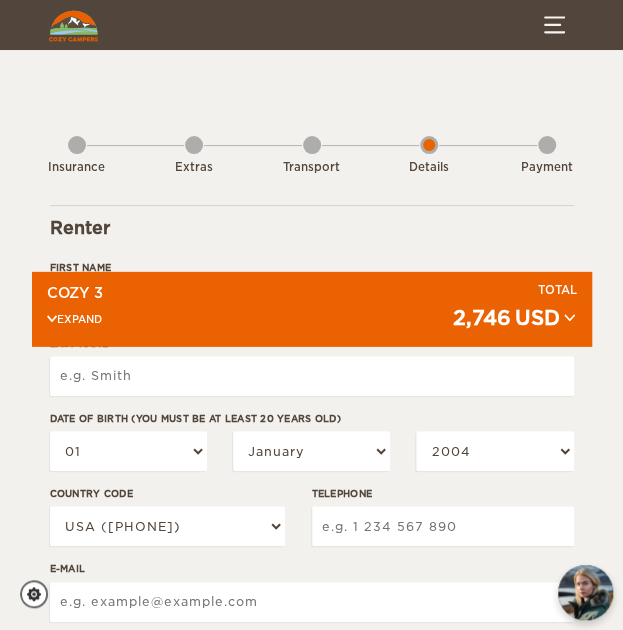 click at bounding box center (52, 318) 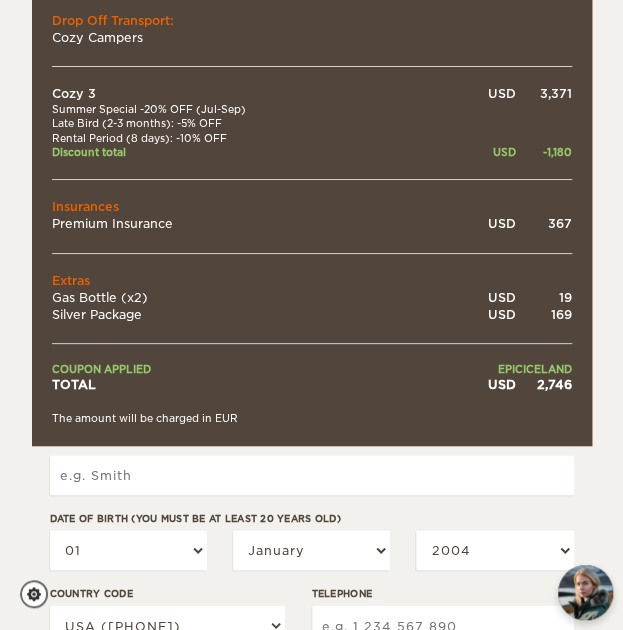 scroll, scrollTop: 489, scrollLeft: 0, axis: vertical 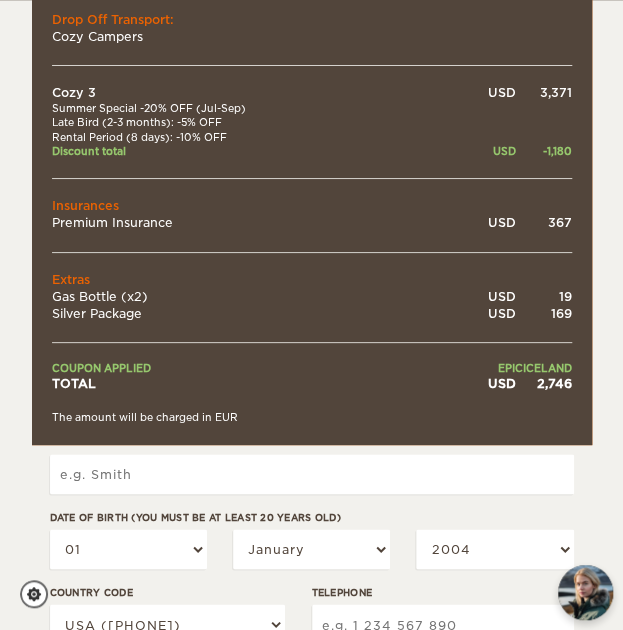 click on "2,746" at bounding box center [544, 383] 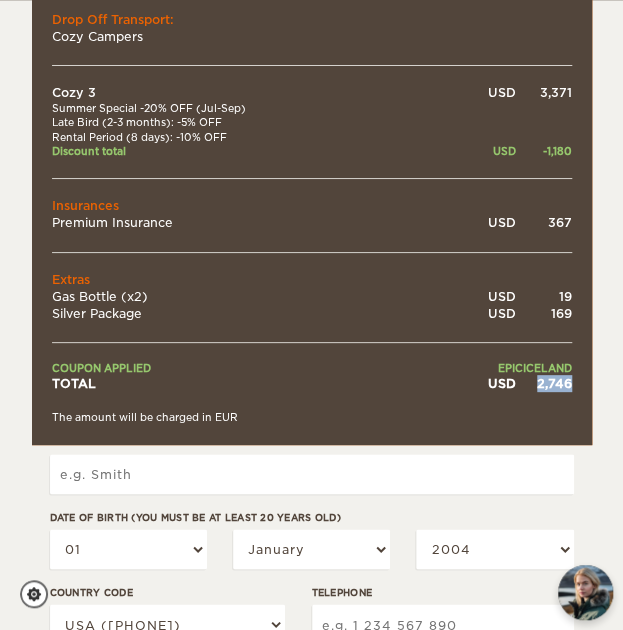 click on "2,746" at bounding box center [544, 383] 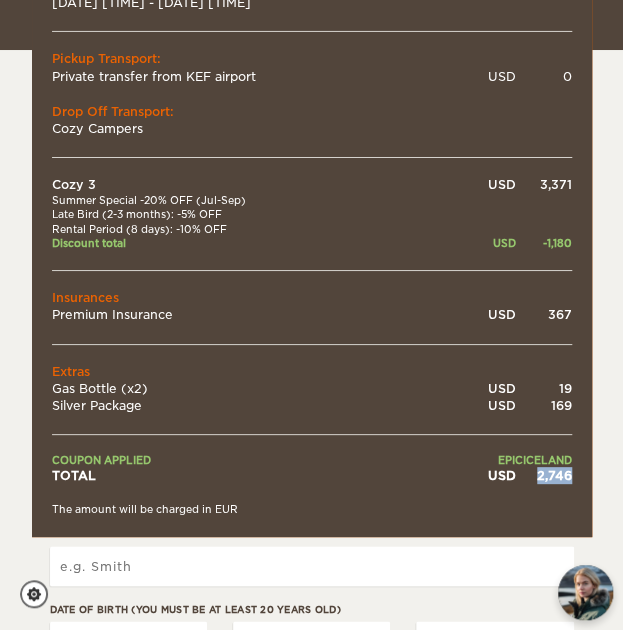 scroll, scrollTop: 391, scrollLeft: 0, axis: vertical 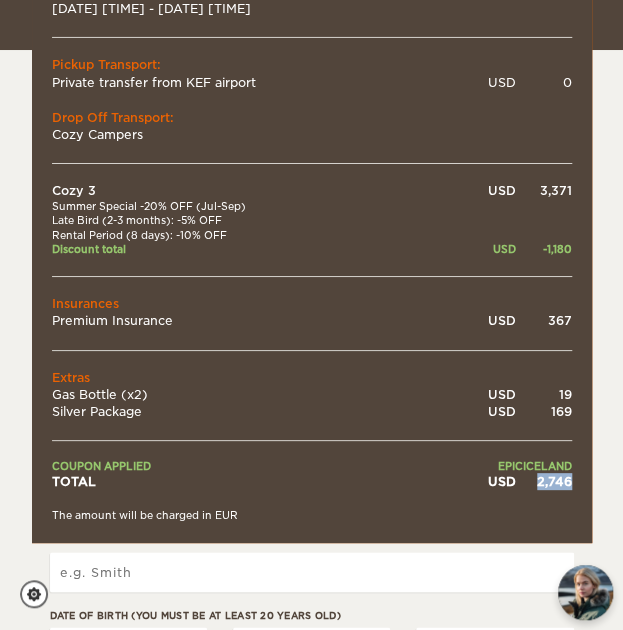 drag, startPoint x: 58, startPoint y: 203, endPoint x: 232, endPoint y: 242, distance: 178.31714 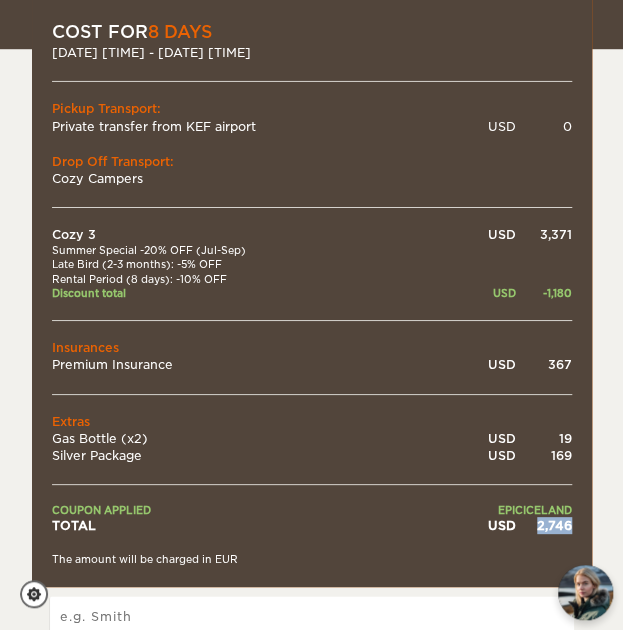 scroll, scrollTop: 348, scrollLeft: 0, axis: vertical 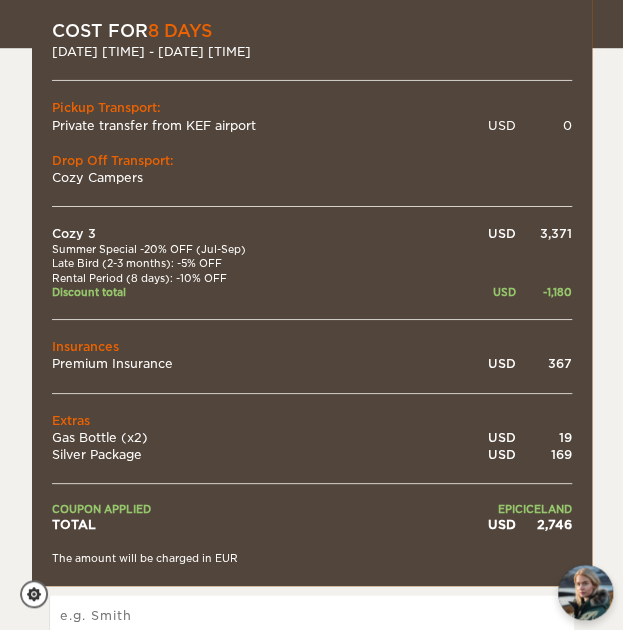 click on "epiciceland" at bounding box center [492, 509] 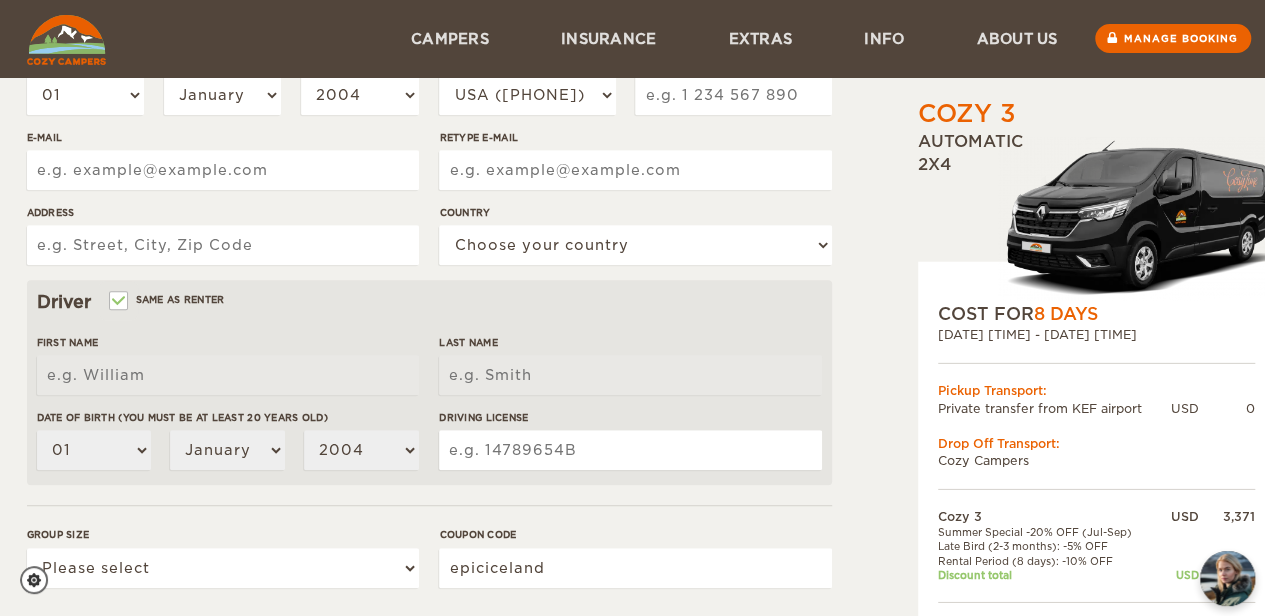 scroll, scrollTop: 376, scrollLeft: 0, axis: vertical 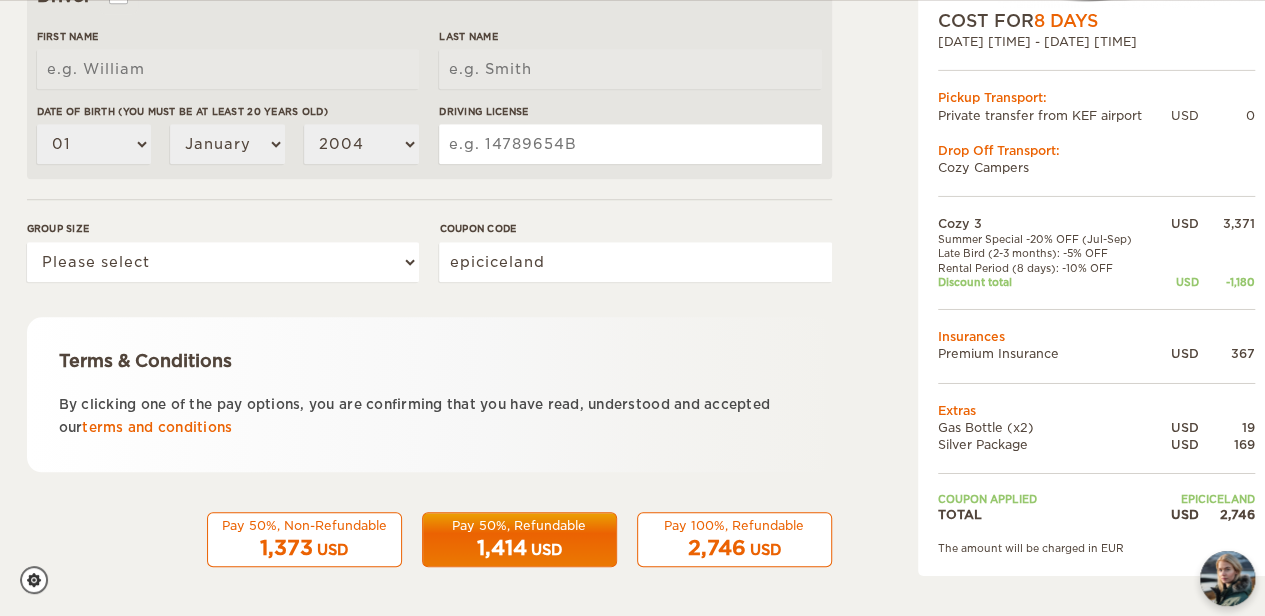 drag, startPoint x: 918, startPoint y: 109, endPoint x: 1141, endPoint y: 545, distance: 489.7193 